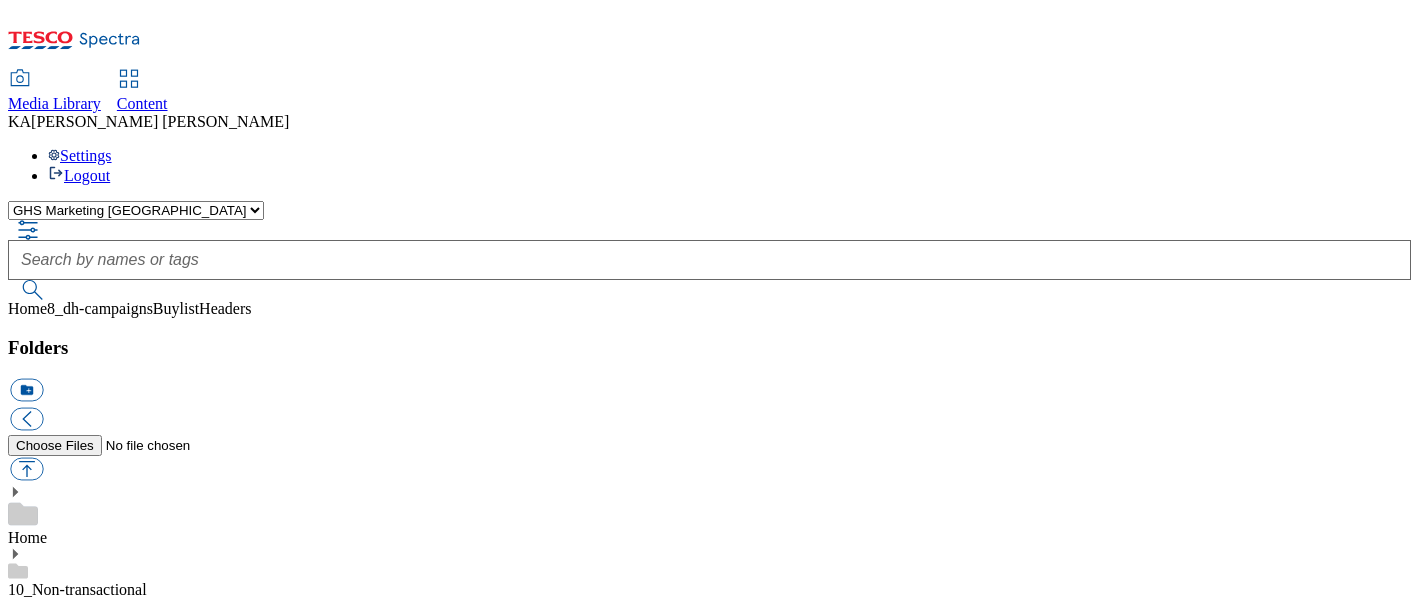 scroll, scrollTop: 0, scrollLeft: 0, axis: both 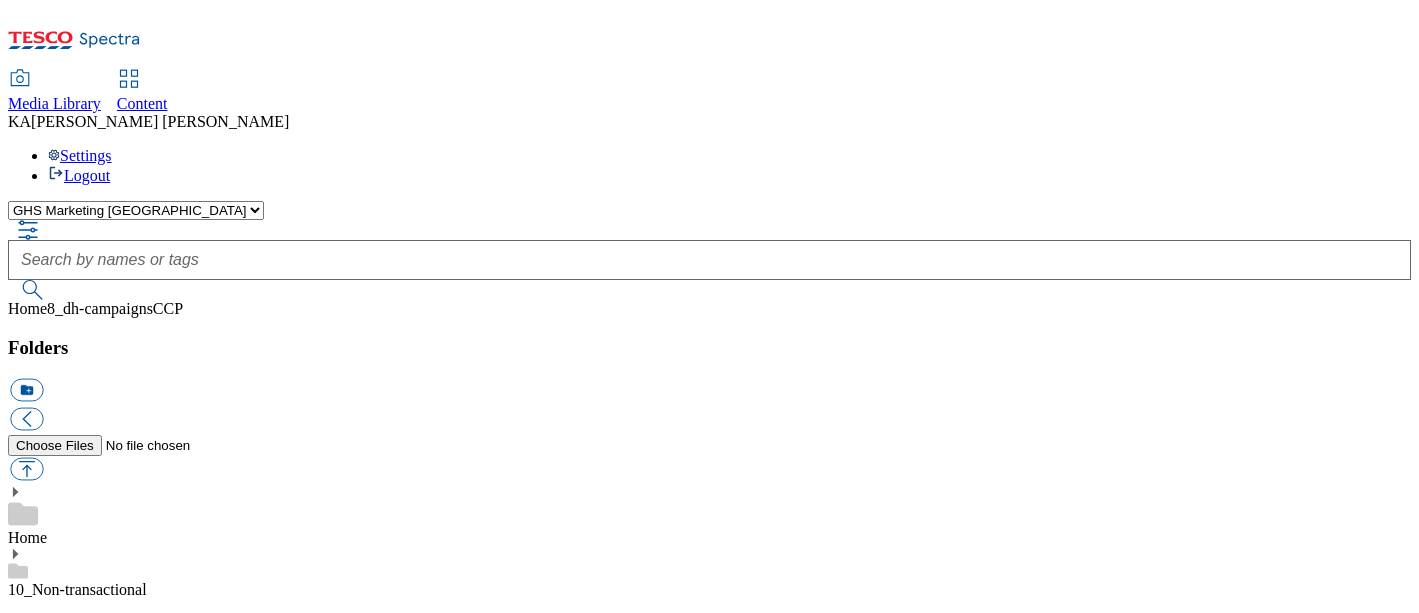 click on "BuylistHeaders" at bounding box center (57, 1489) 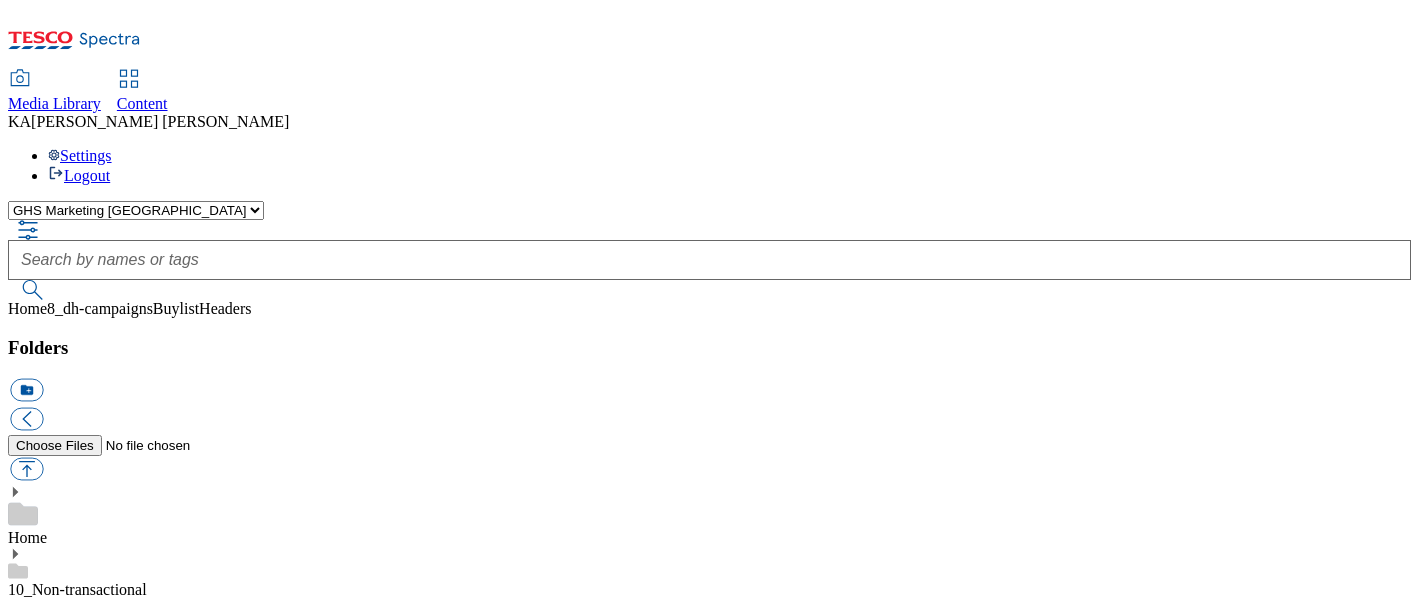 click on "CCP" at bounding box center (23, 1567) 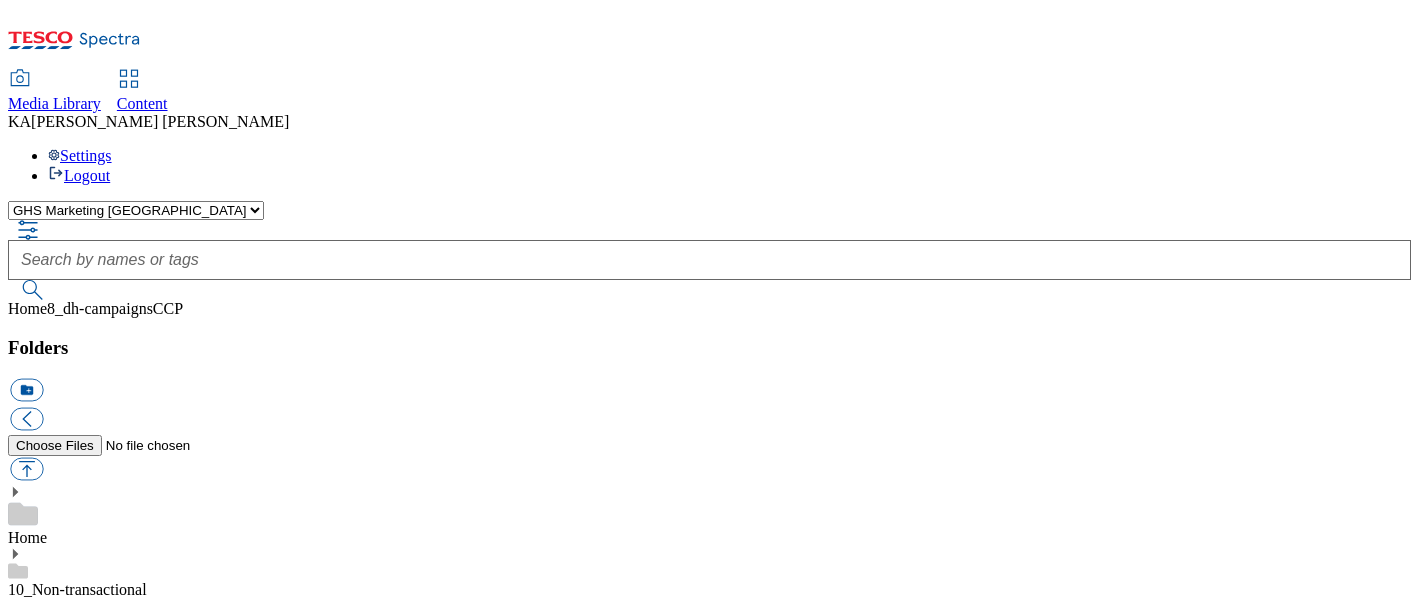 click on "BuylistHeaders" at bounding box center [57, 1489] 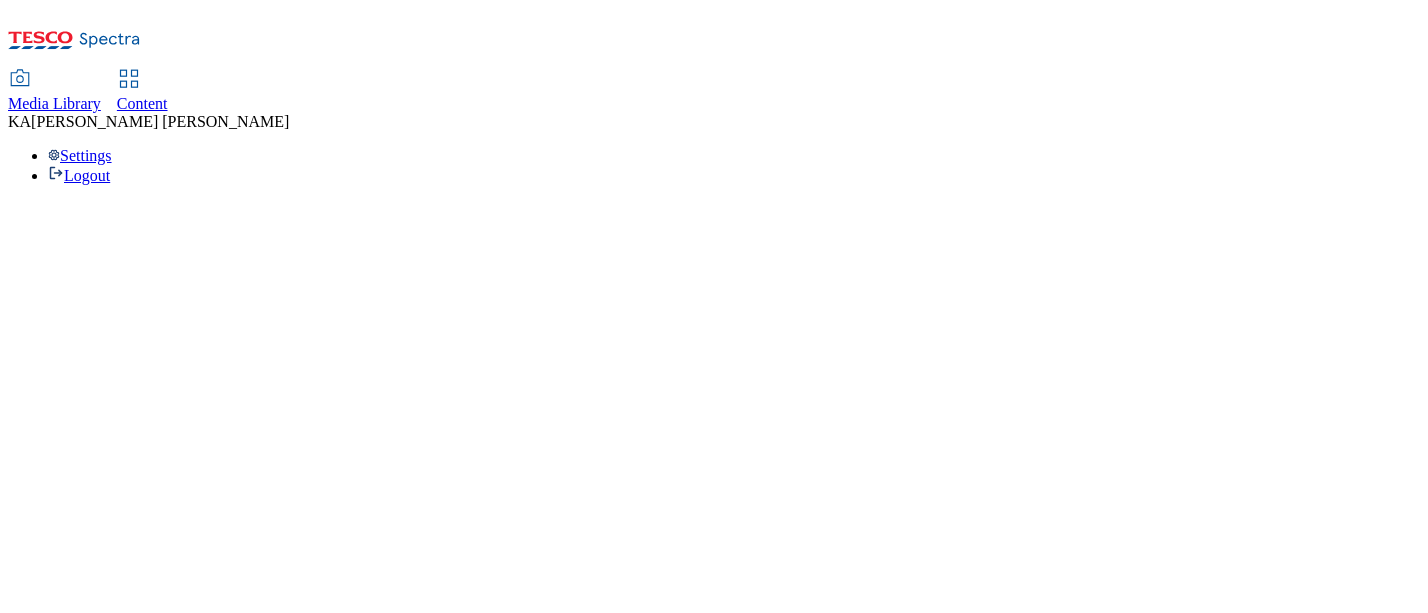 scroll, scrollTop: 0, scrollLeft: 0, axis: both 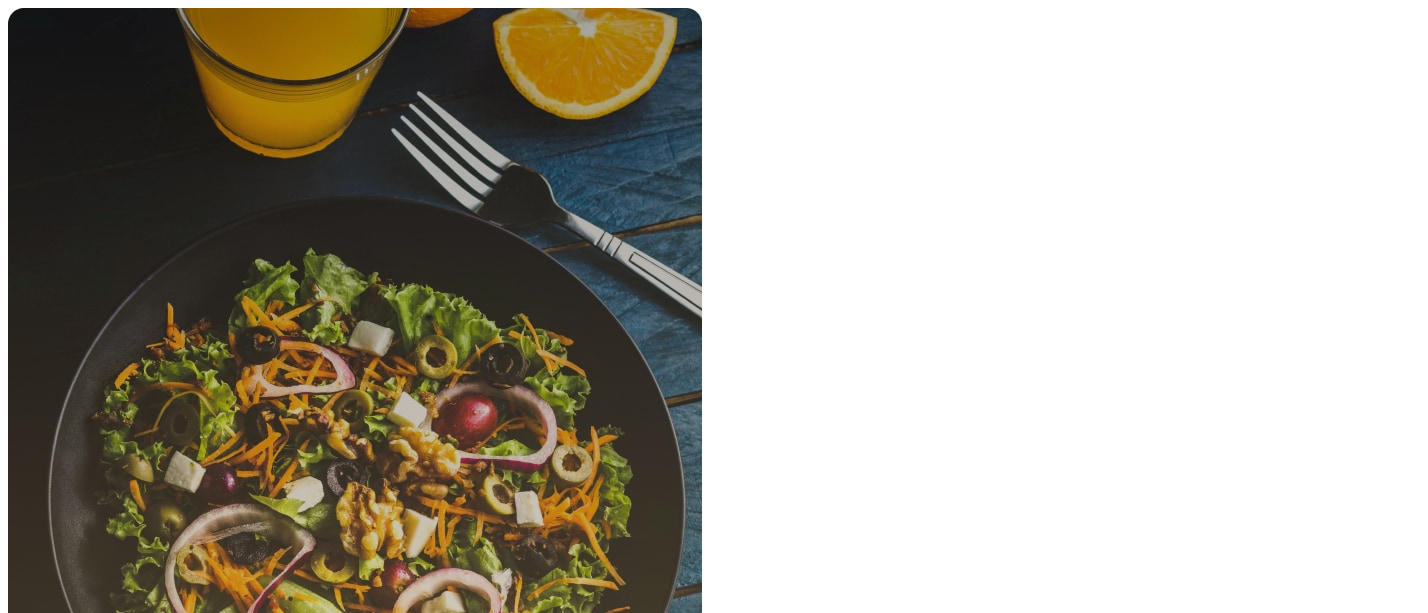click on "Login" at bounding box center (27, 1754) 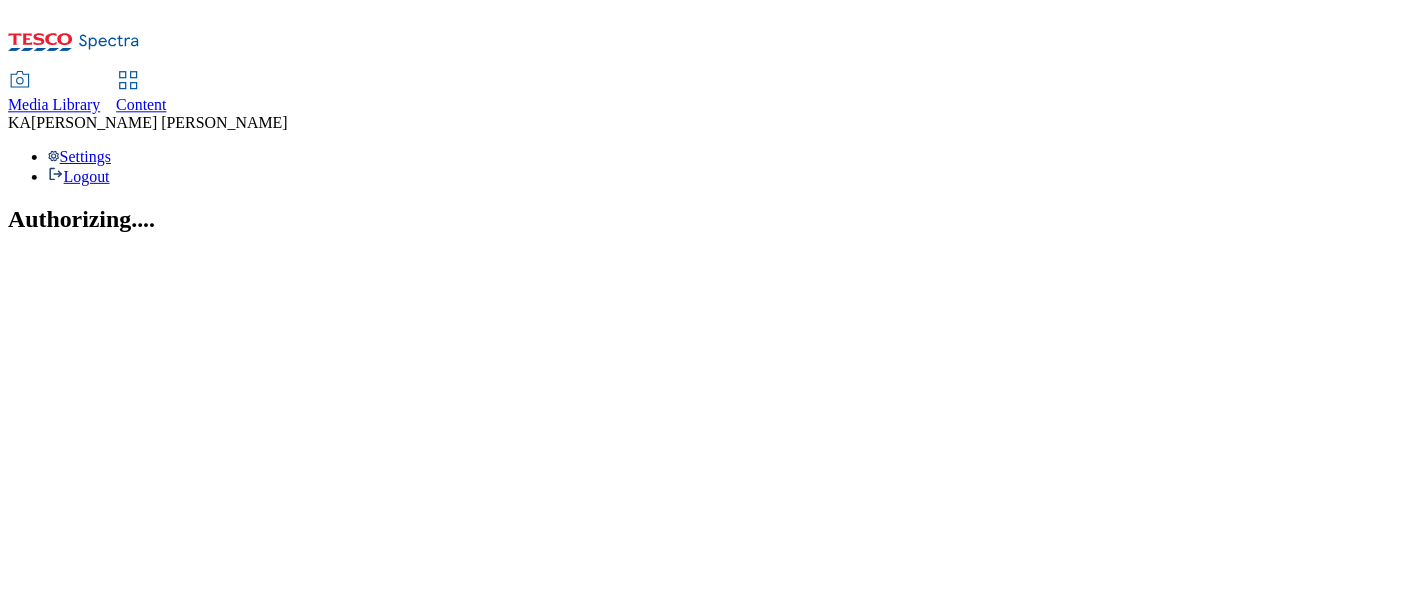 scroll, scrollTop: 0, scrollLeft: 0, axis: both 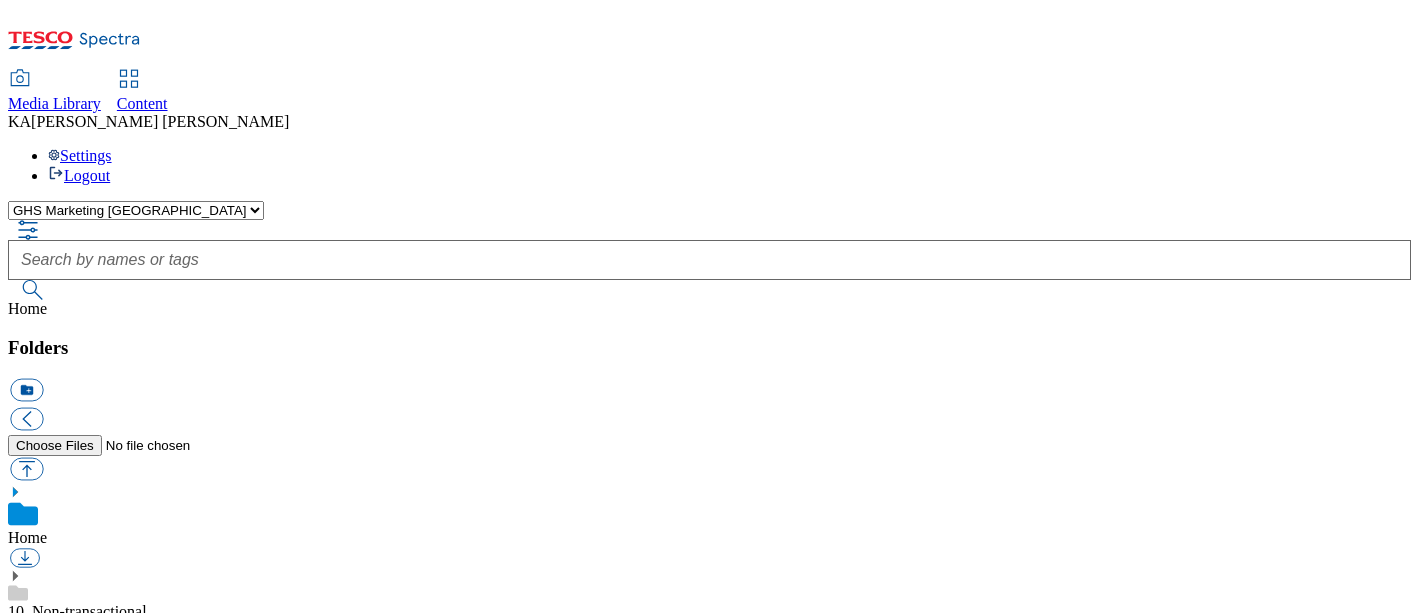 click 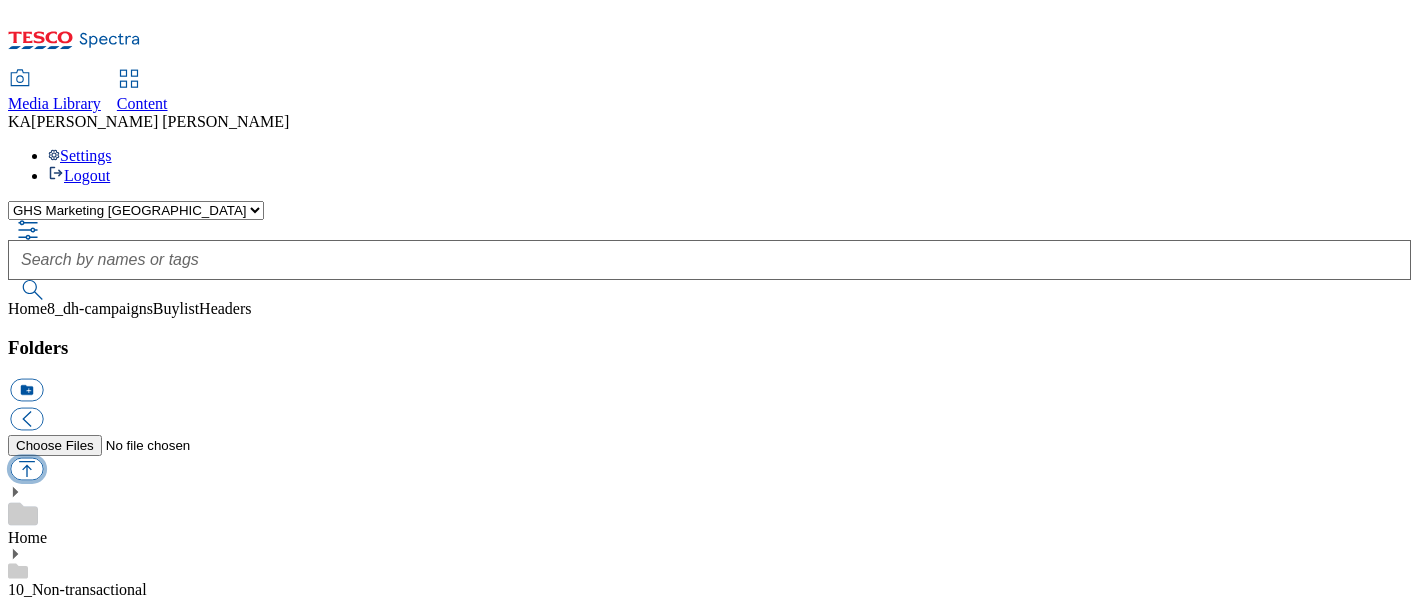 click at bounding box center [26, 469] 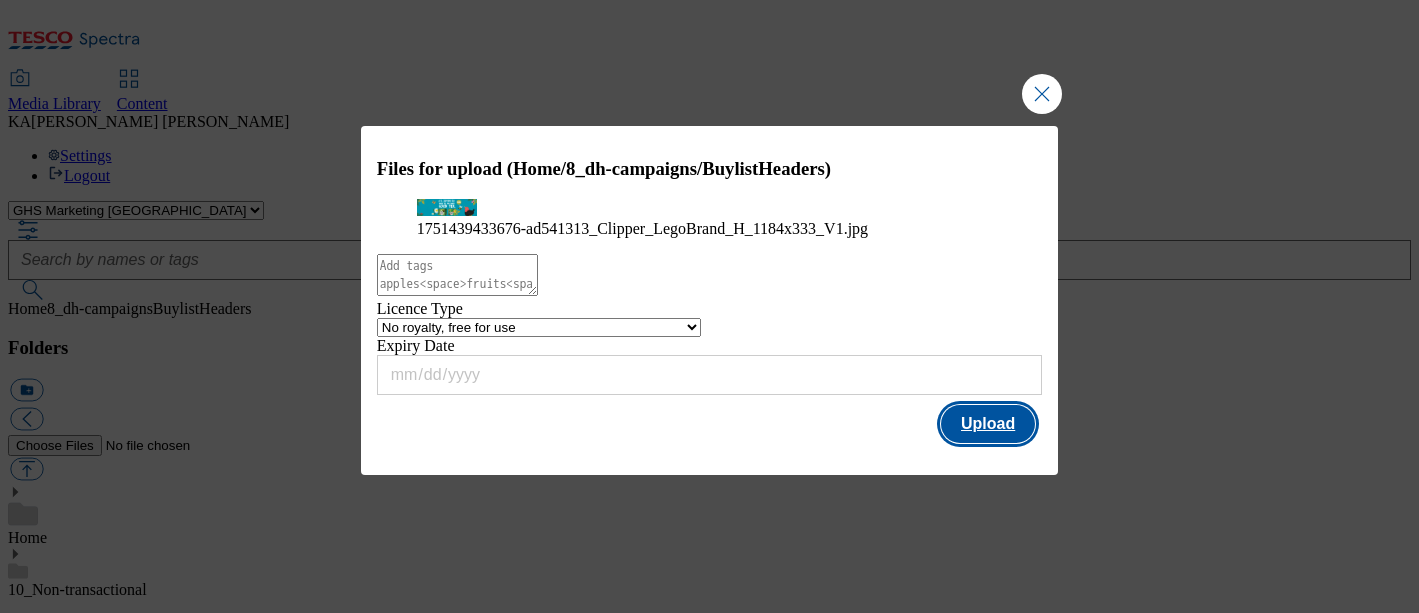click on "Upload" at bounding box center [988, 424] 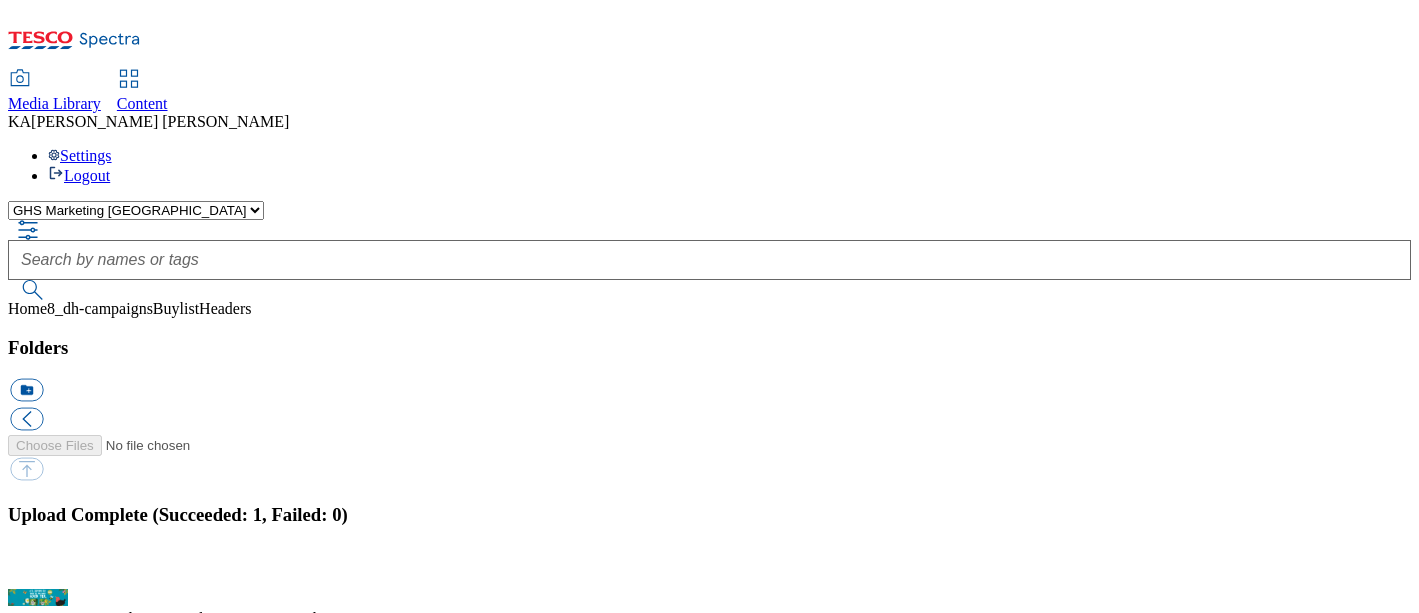 click on "BuylistHeaders" at bounding box center [57, 1704] 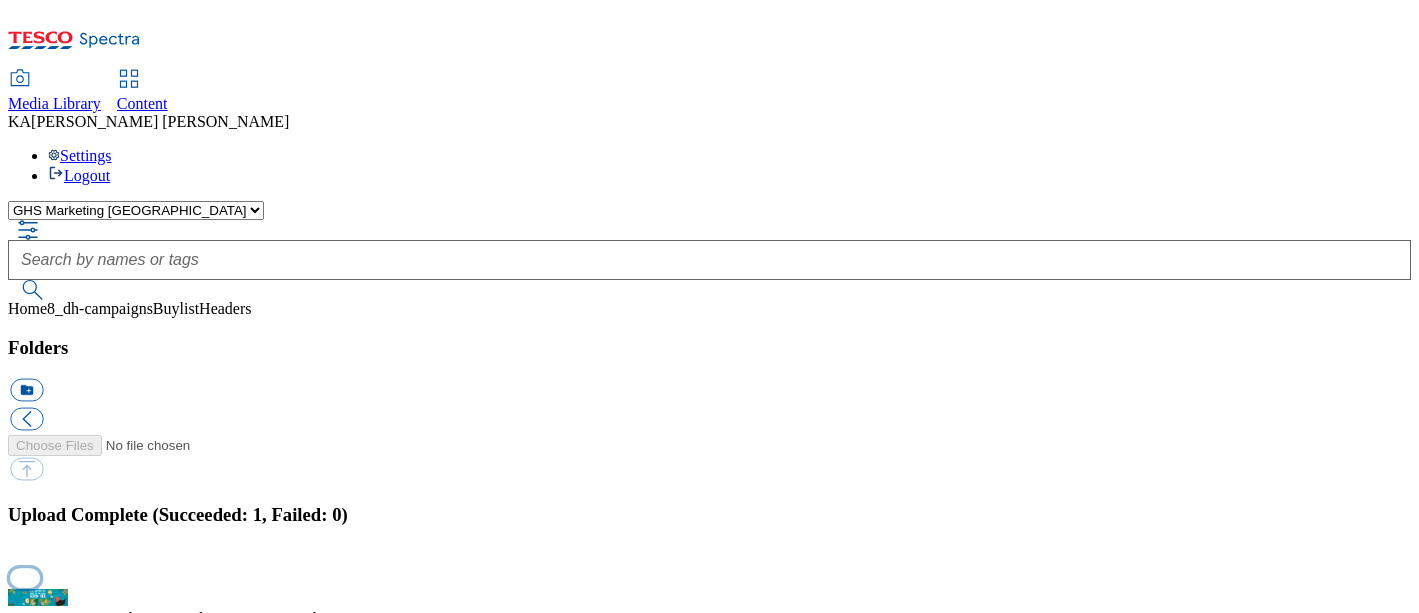 click at bounding box center [25, 577] 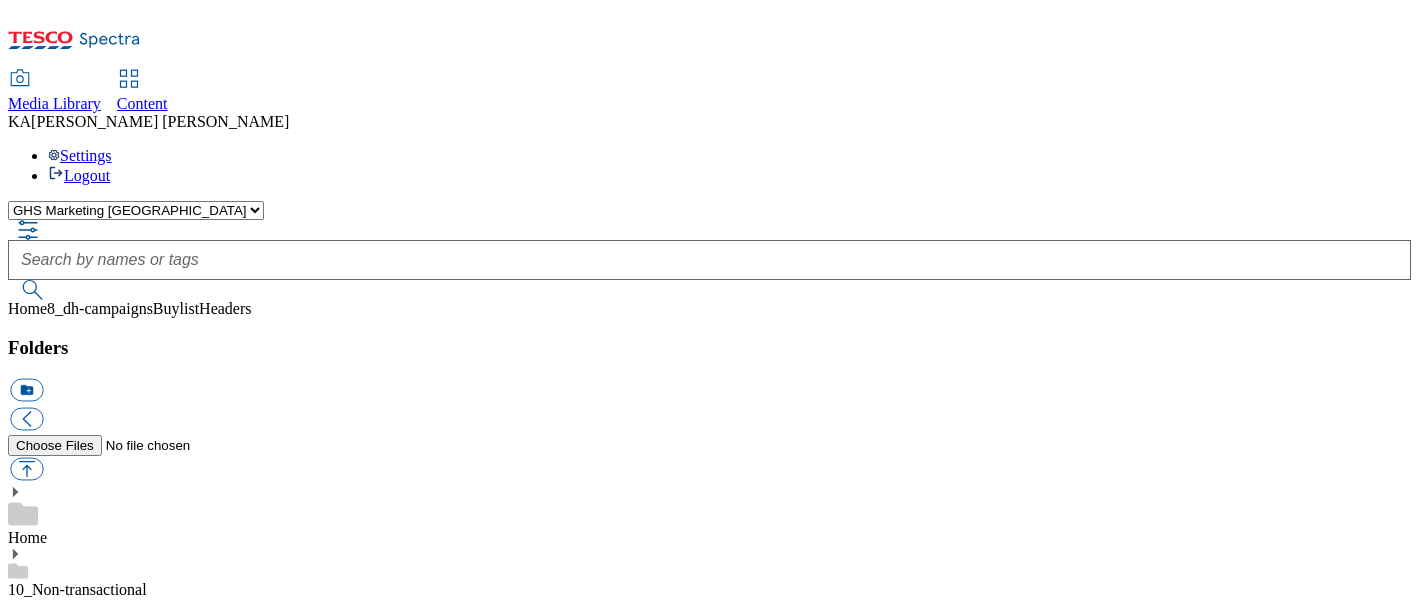 click at bounding box center [26, 3883] 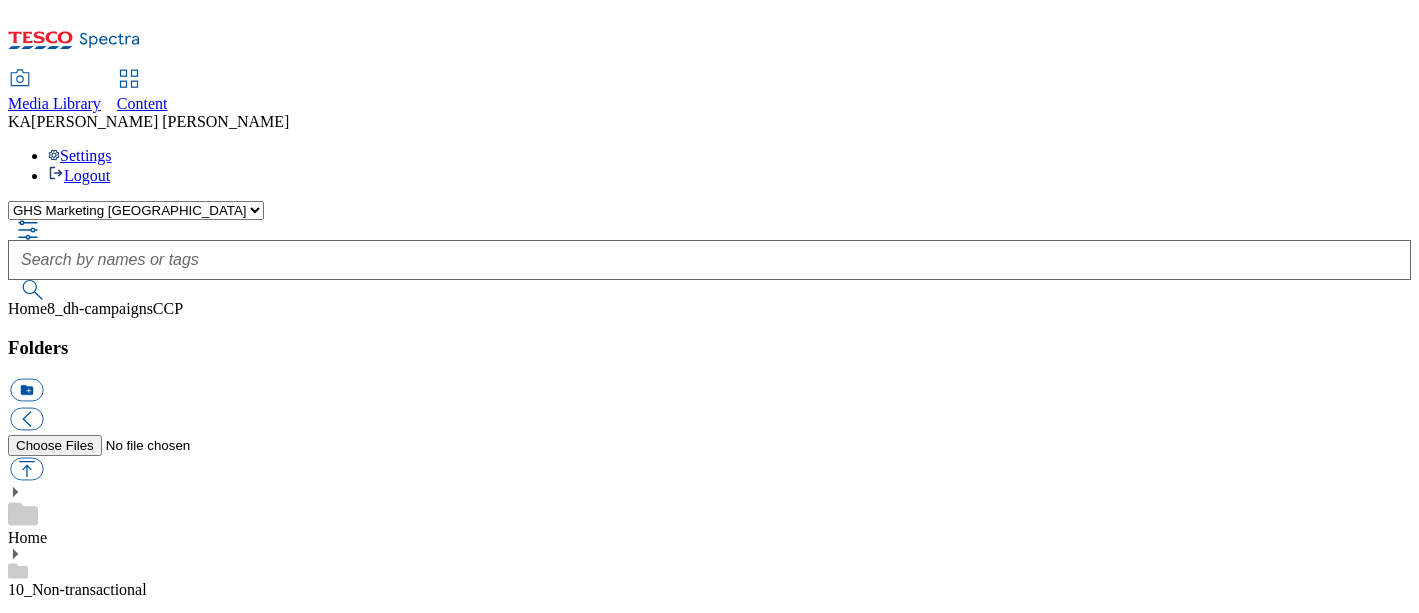 click on "BuylistHeaders" at bounding box center [57, 1489] 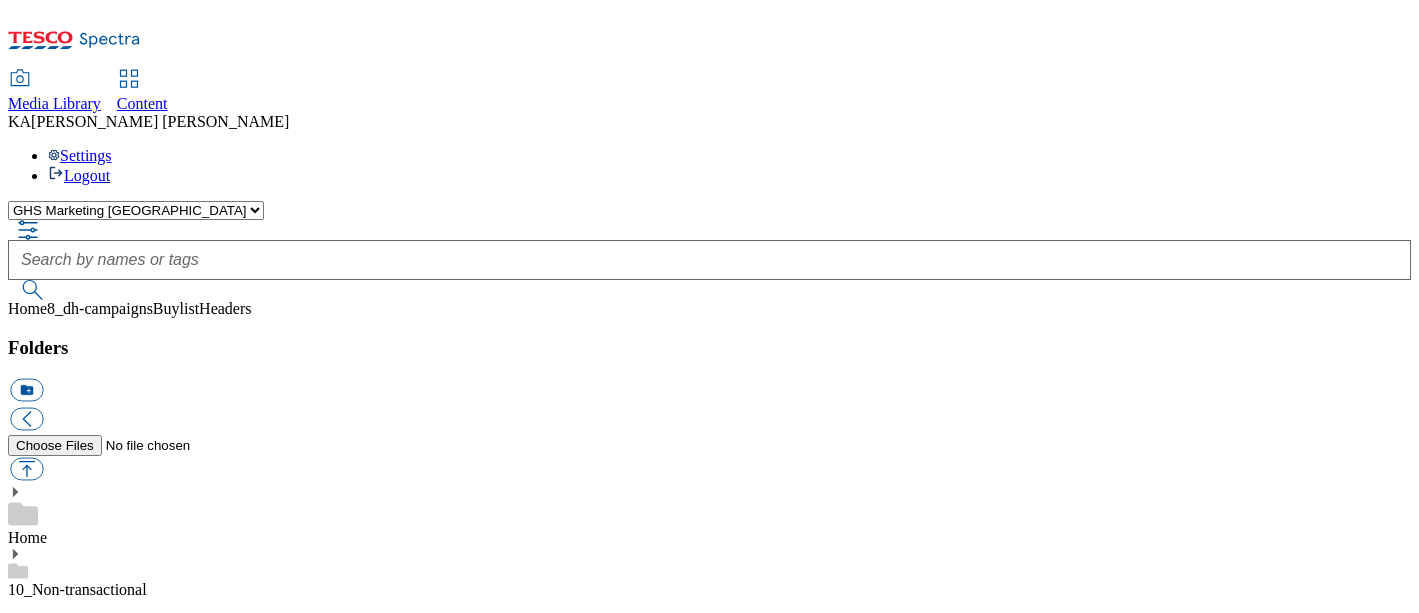 click on "CCP" at bounding box center [709, 1549] 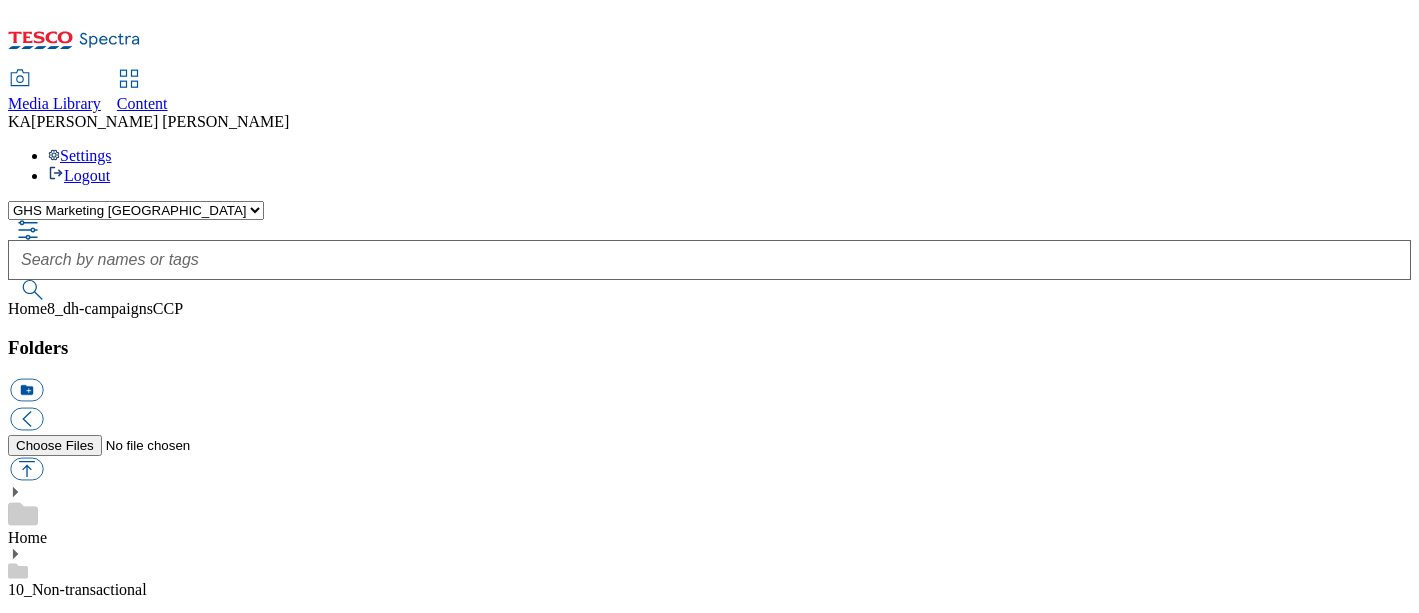 click on "BuylistHeaders" at bounding box center (57, 1489) 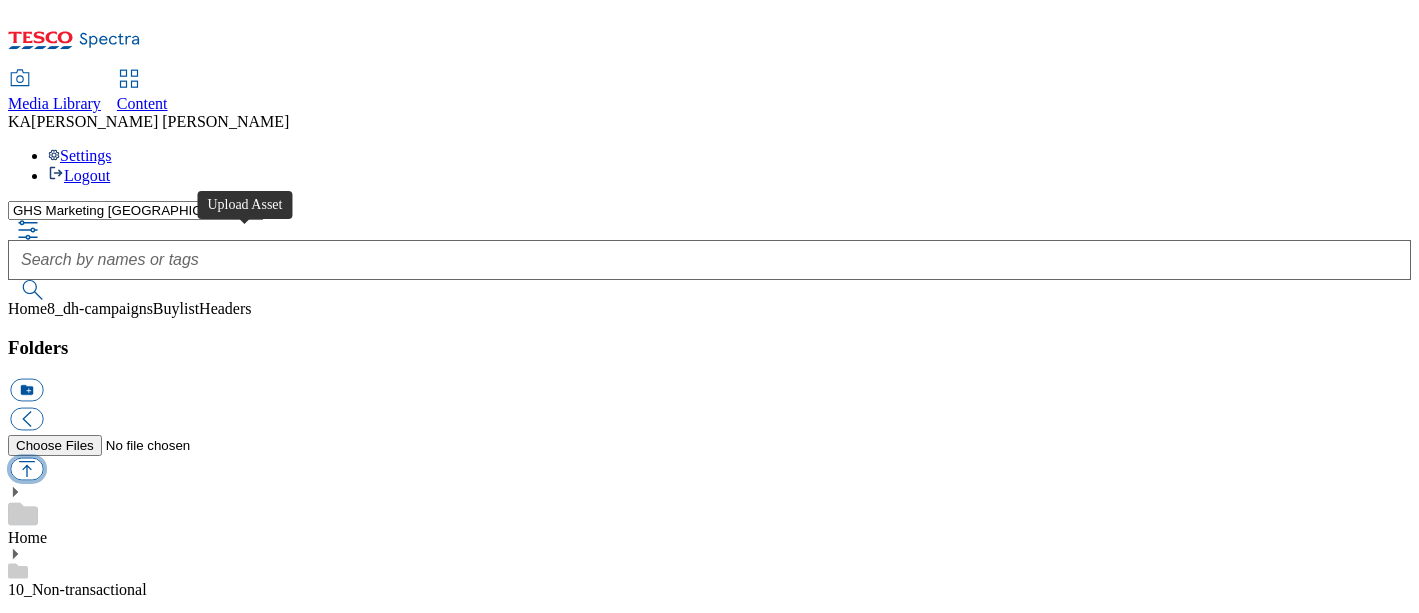 click at bounding box center [26, 469] 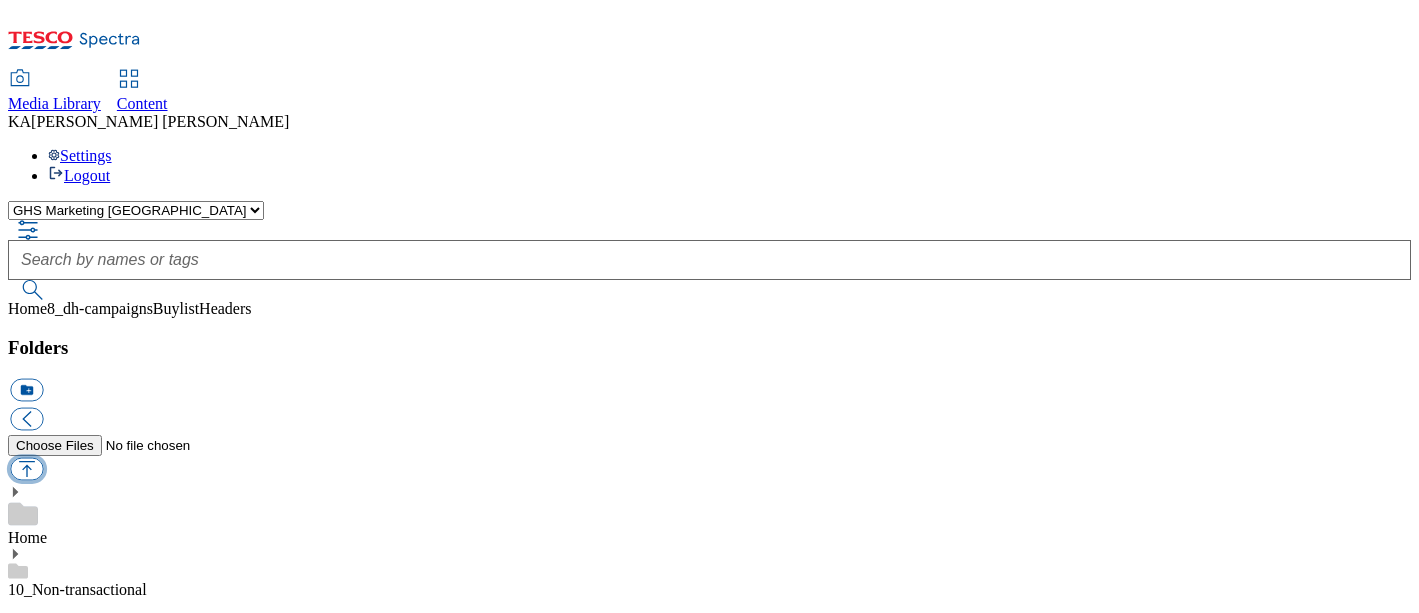 type on "C:\fakepath\1752135546736-ad541091_Sartori_LegoBrand_H_1184x333_V1.jpg" 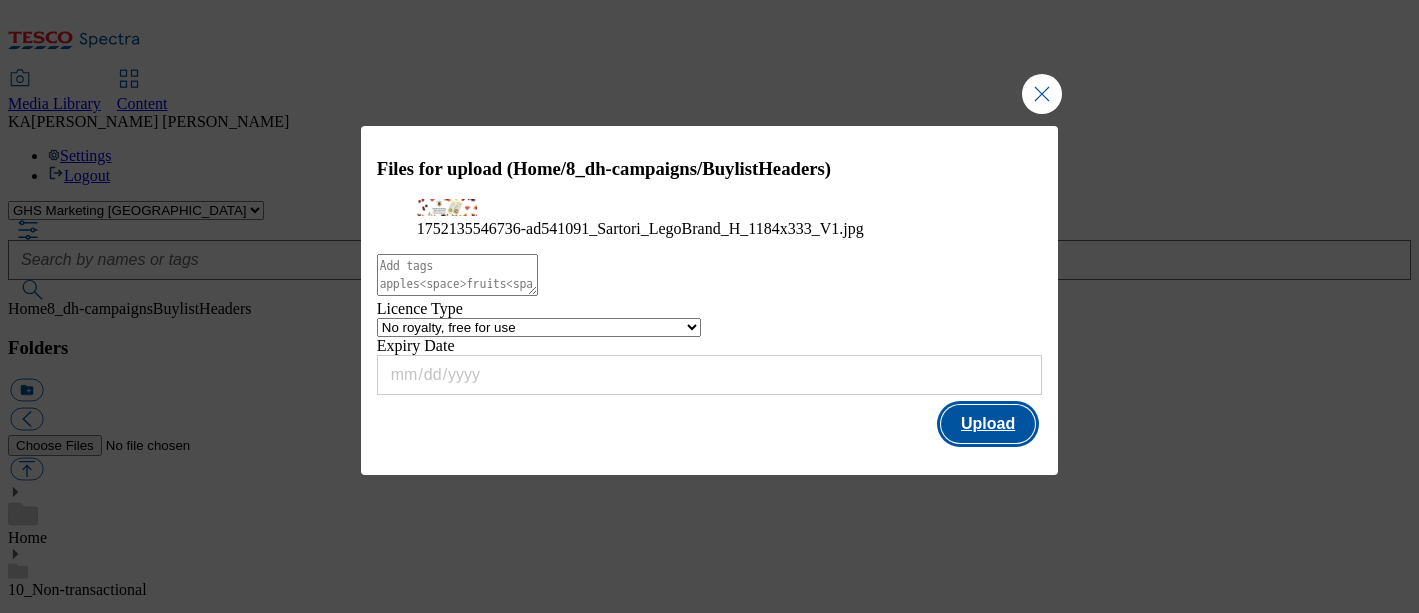 click on "Upload" at bounding box center [988, 424] 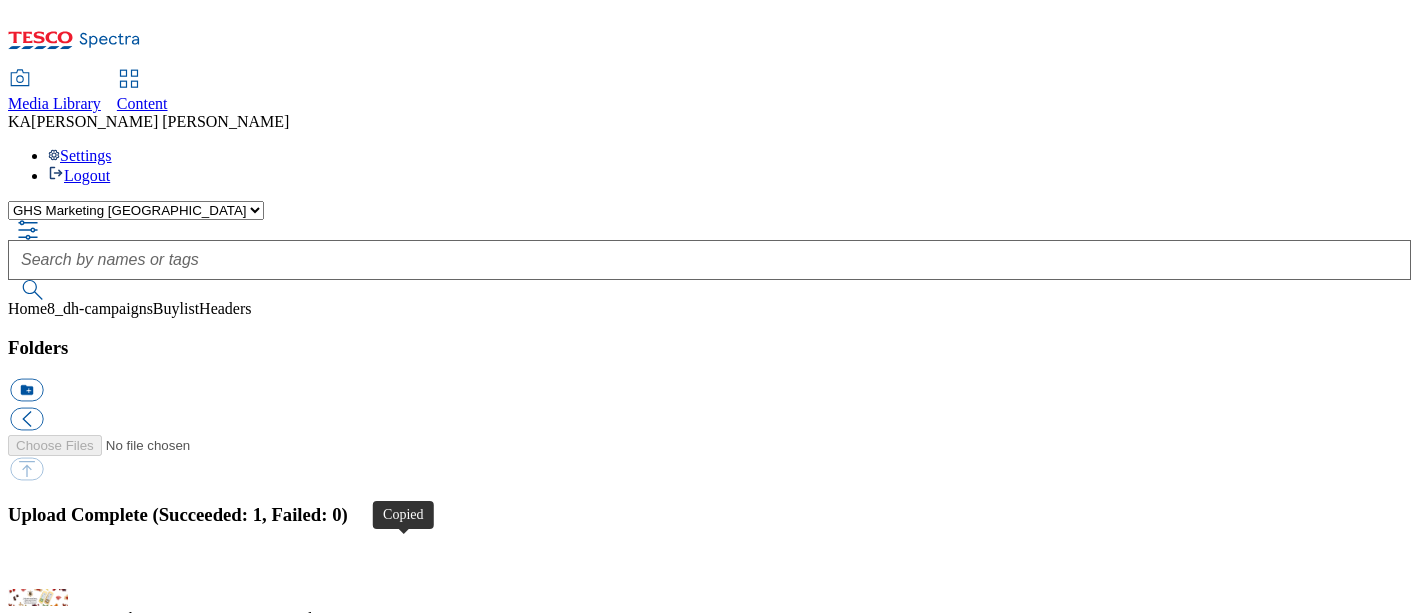 click at bounding box center (26, 4098) 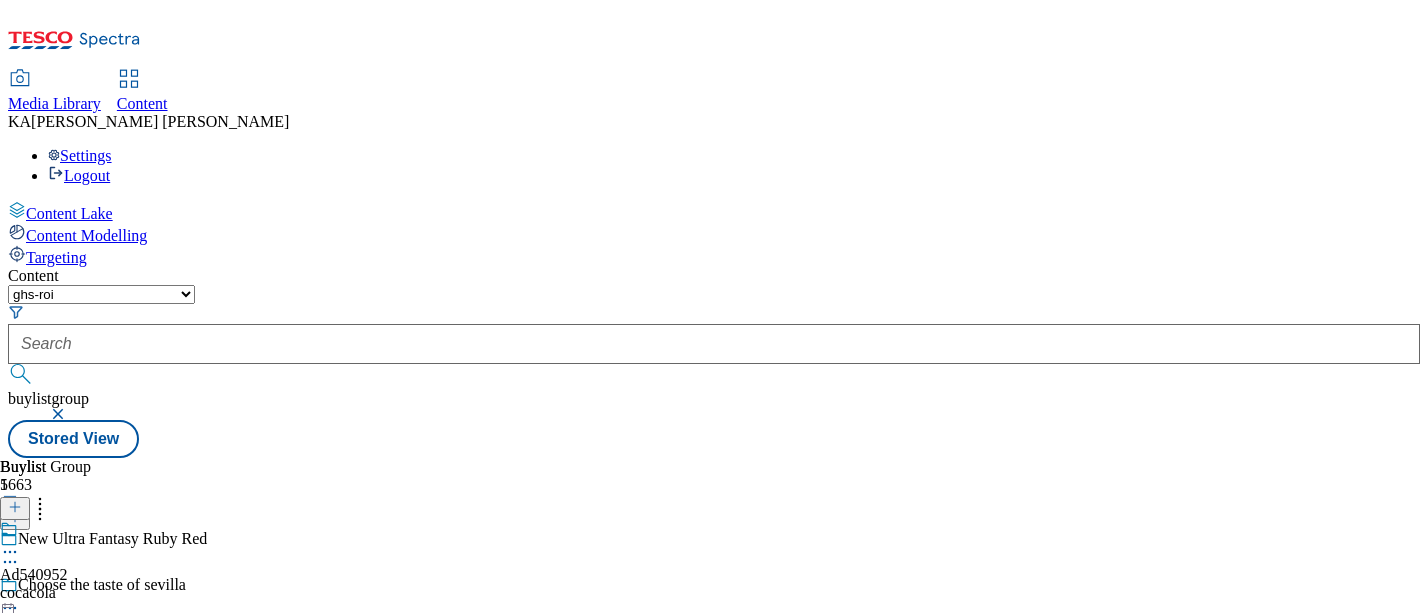 select on "ghs-[GEOGRAPHIC_DATA]" 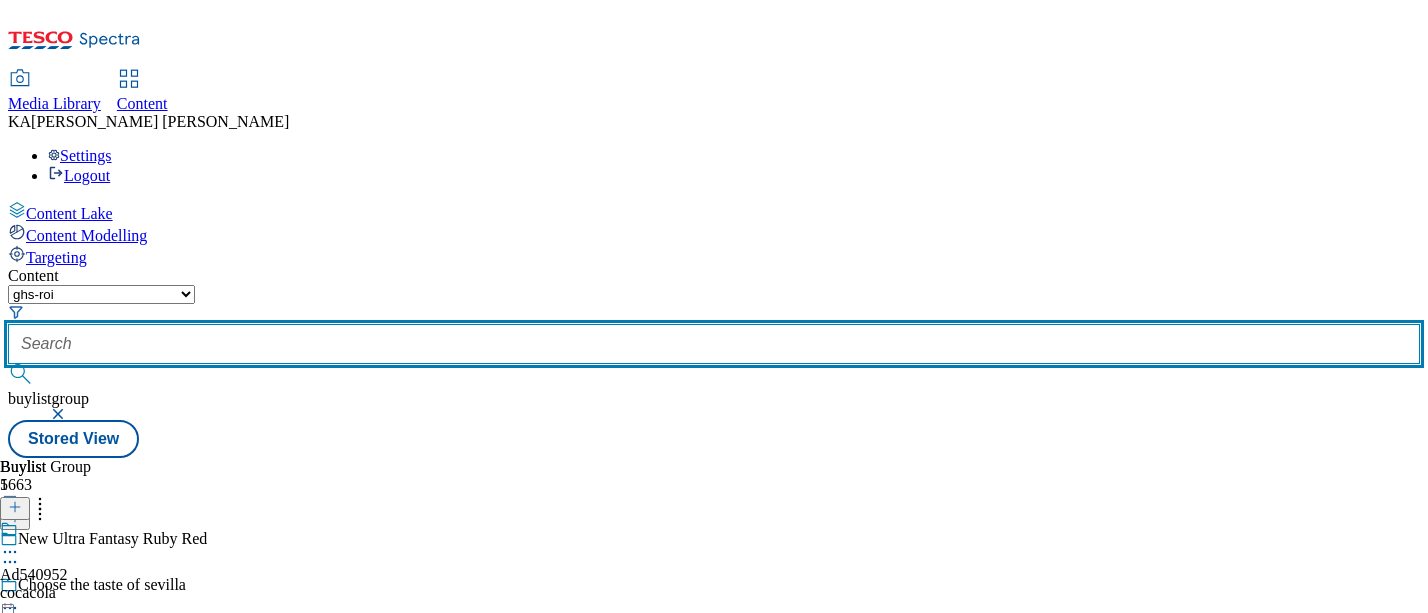 click at bounding box center (714, 344) 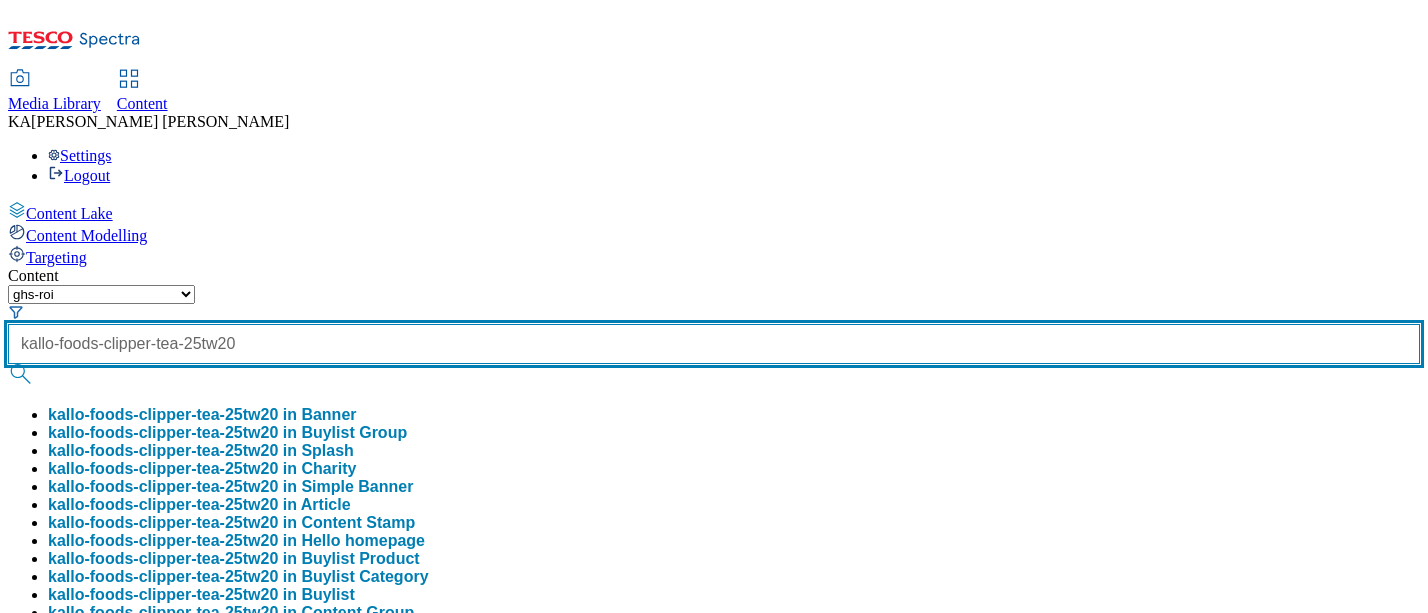 scroll, scrollTop: 0, scrollLeft: 53, axis: horizontal 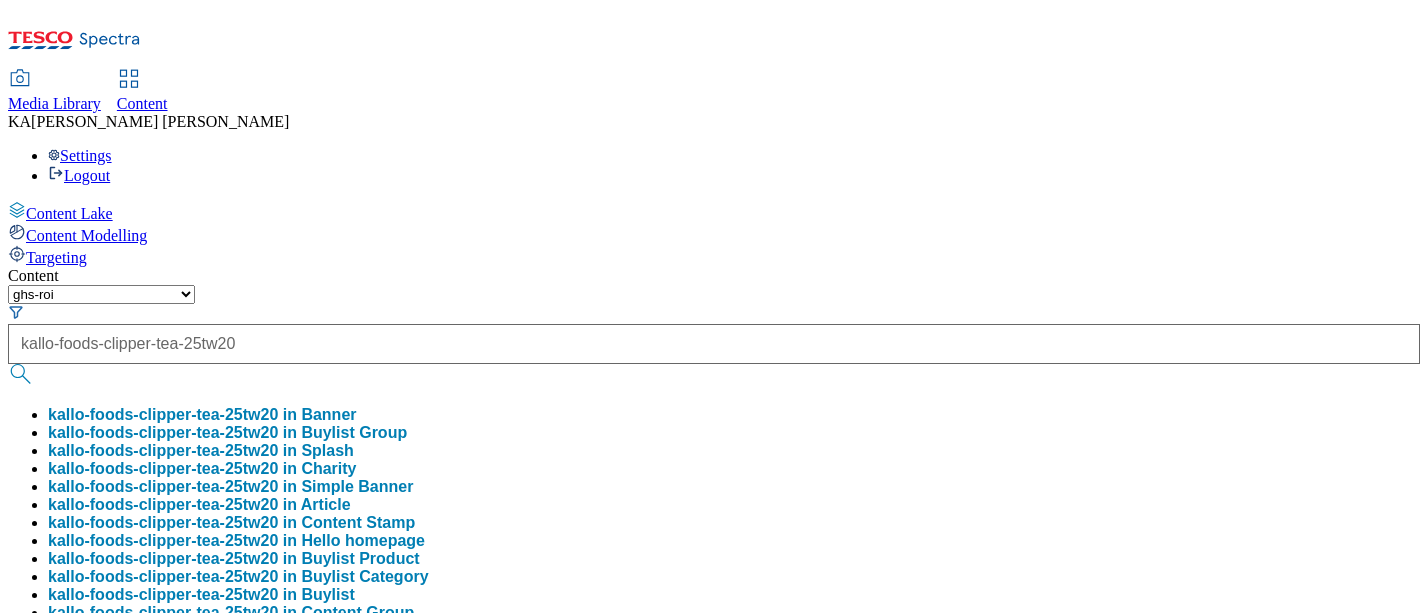 click on "kallo-foods-clipper-tea-25tw20 in   Buylist Group" at bounding box center (227, 433) 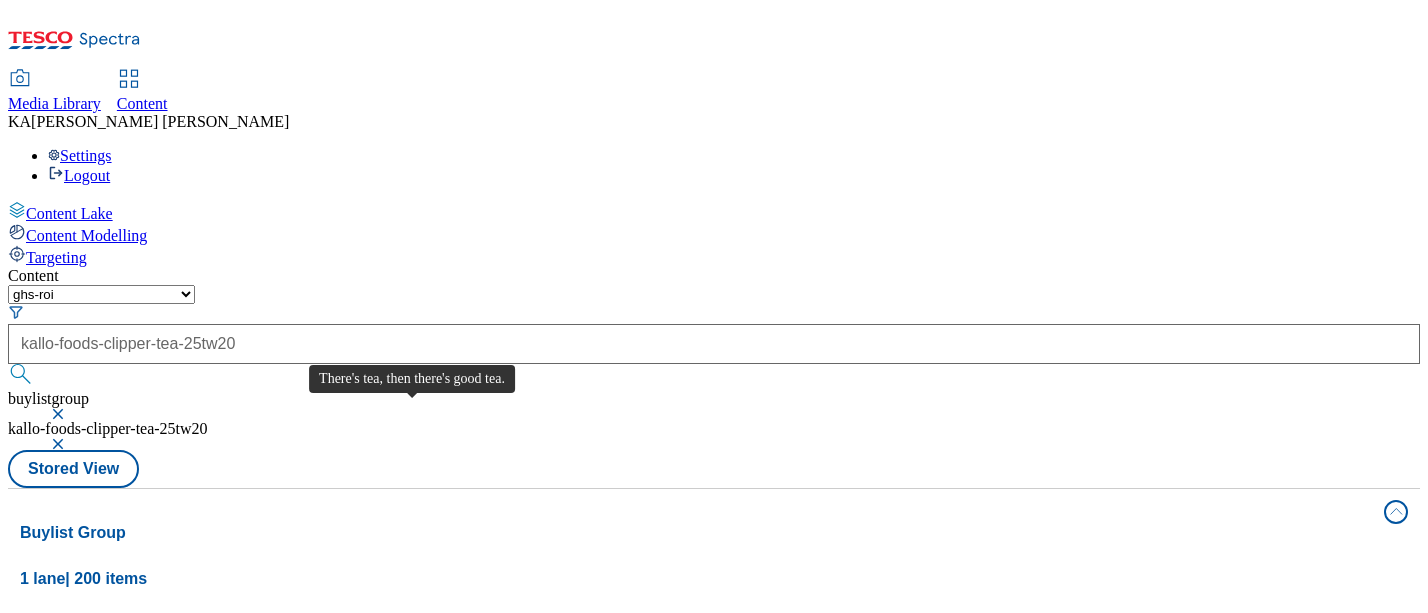 click on "There's tea, then there's good tea." at bounding box center [147, 703] 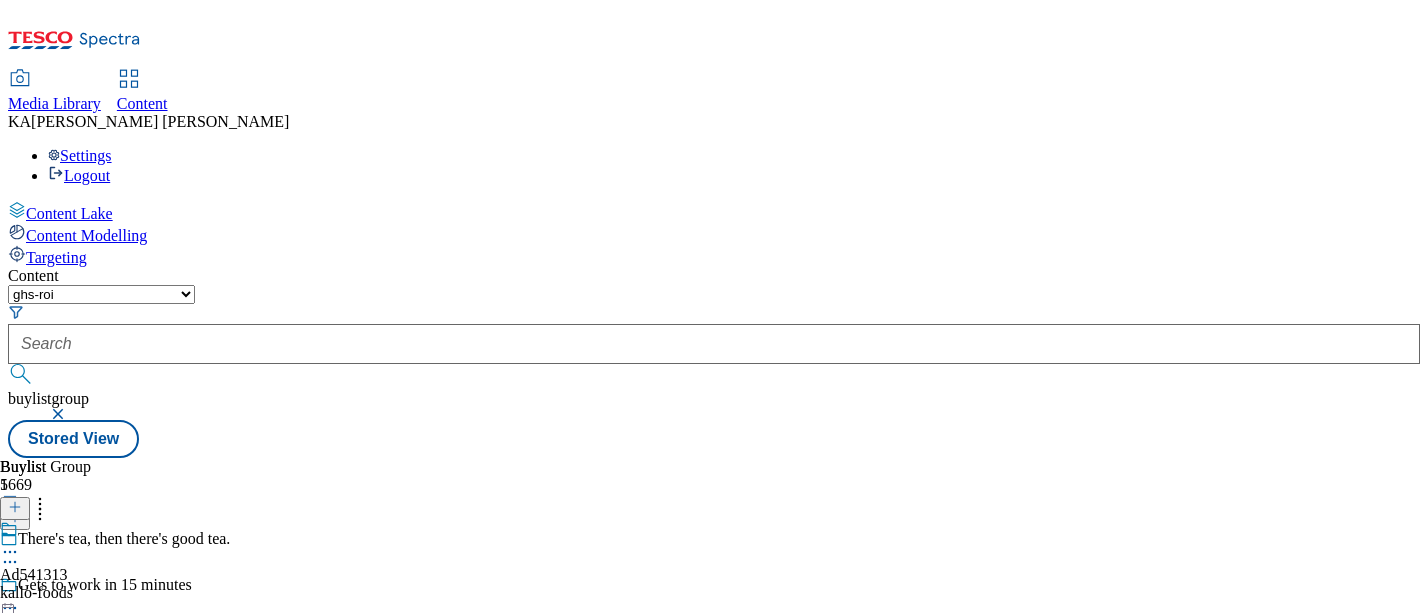 click 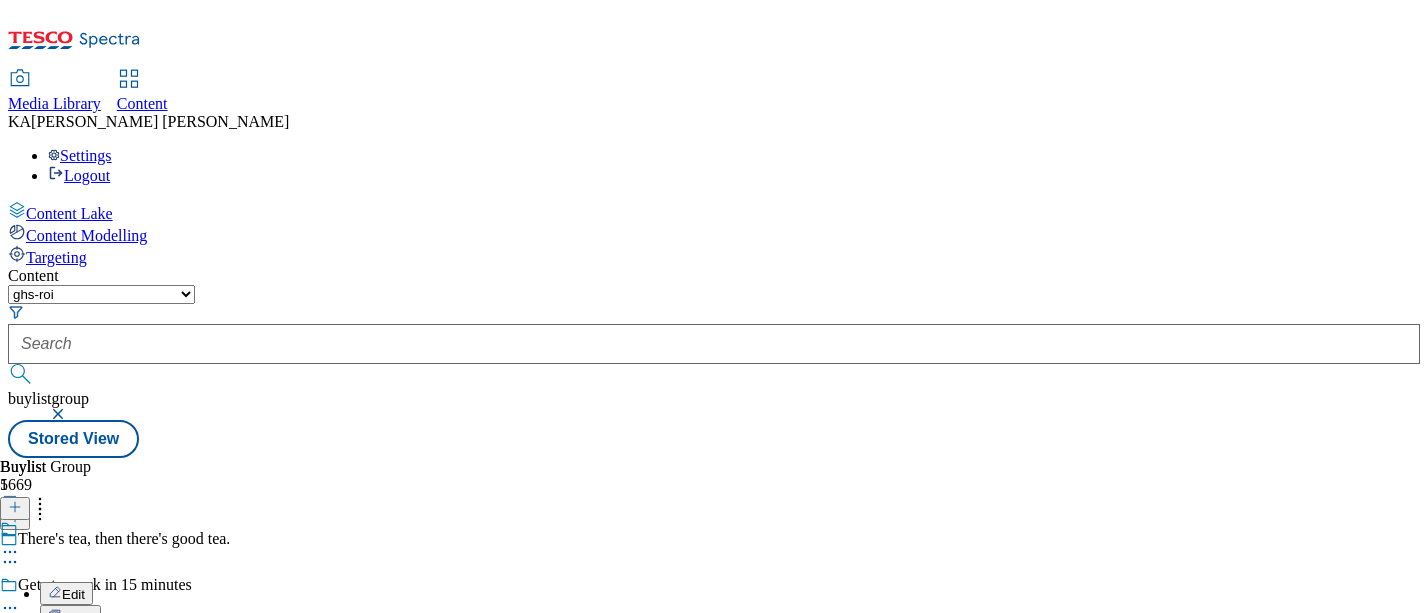 click on "Edit" at bounding box center [73, 594] 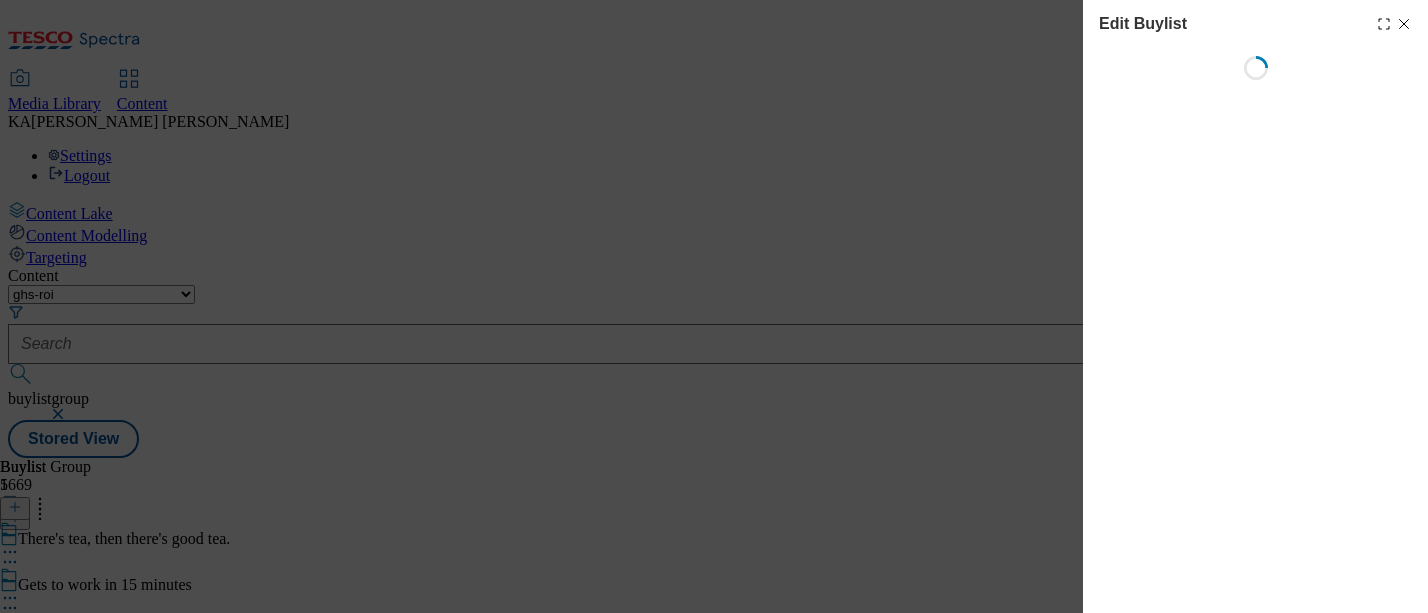 select on "tactical" 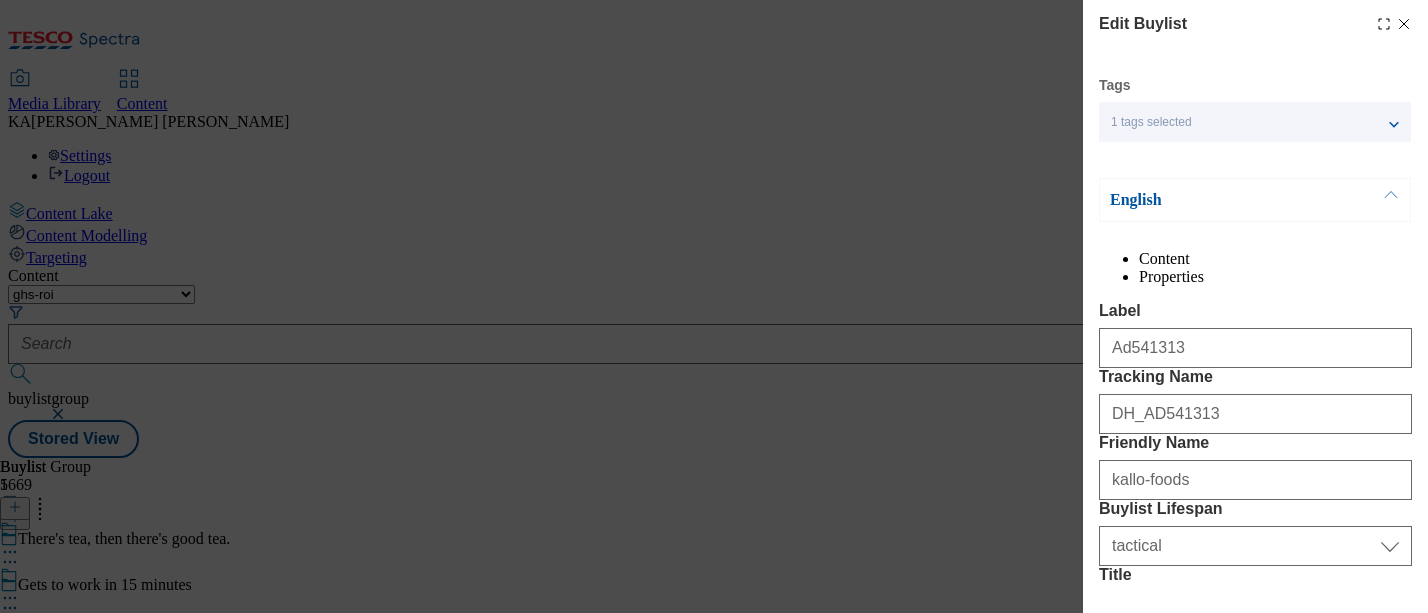select on "Banner" 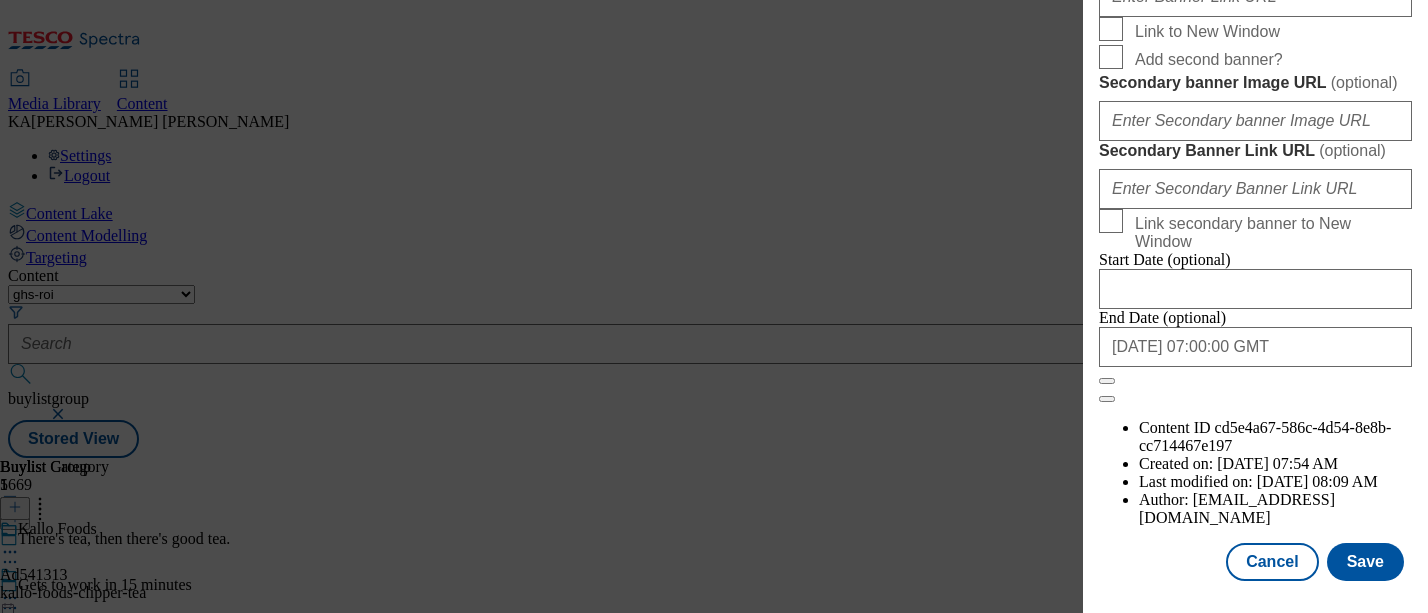 scroll, scrollTop: 1969, scrollLeft: 0, axis: vertical 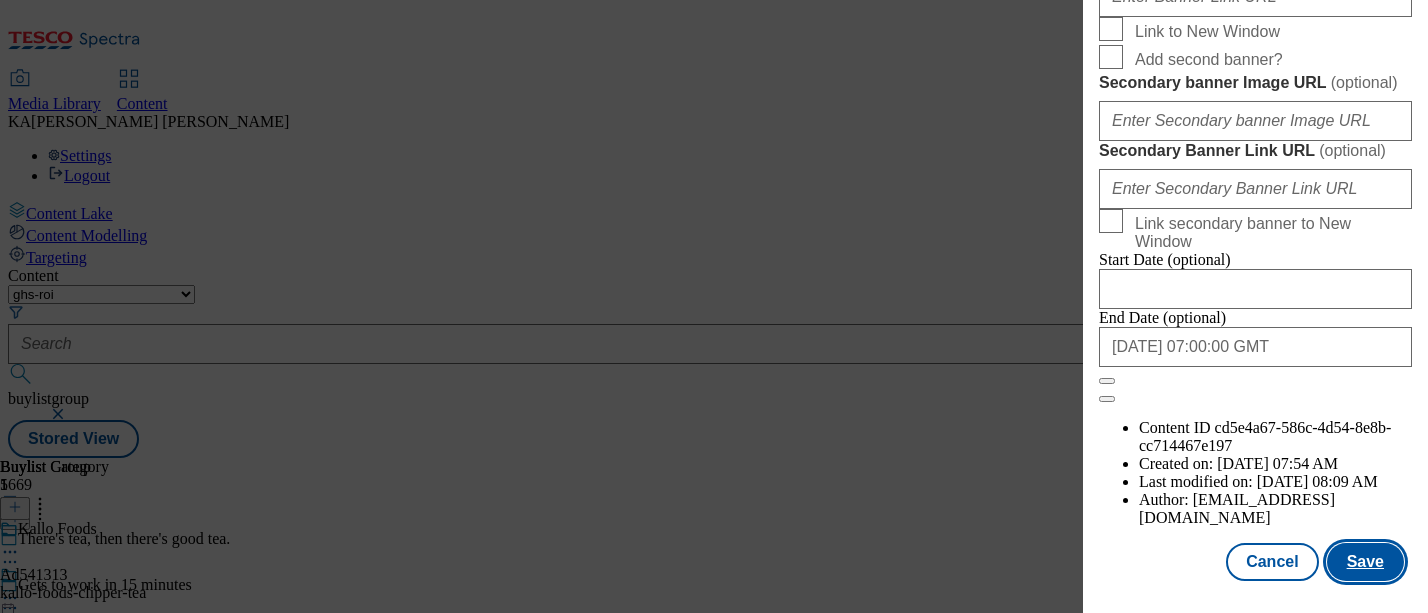 type on "https://digitalcontent.api.tesco.com/v2/media/ghs-mktg/568814c8-6e2e-42e4-be5f-c25cbd4f9f49/1751439433676-ad541313_Clipper_LegoBrand_H_1184x333_V1.jpeg" 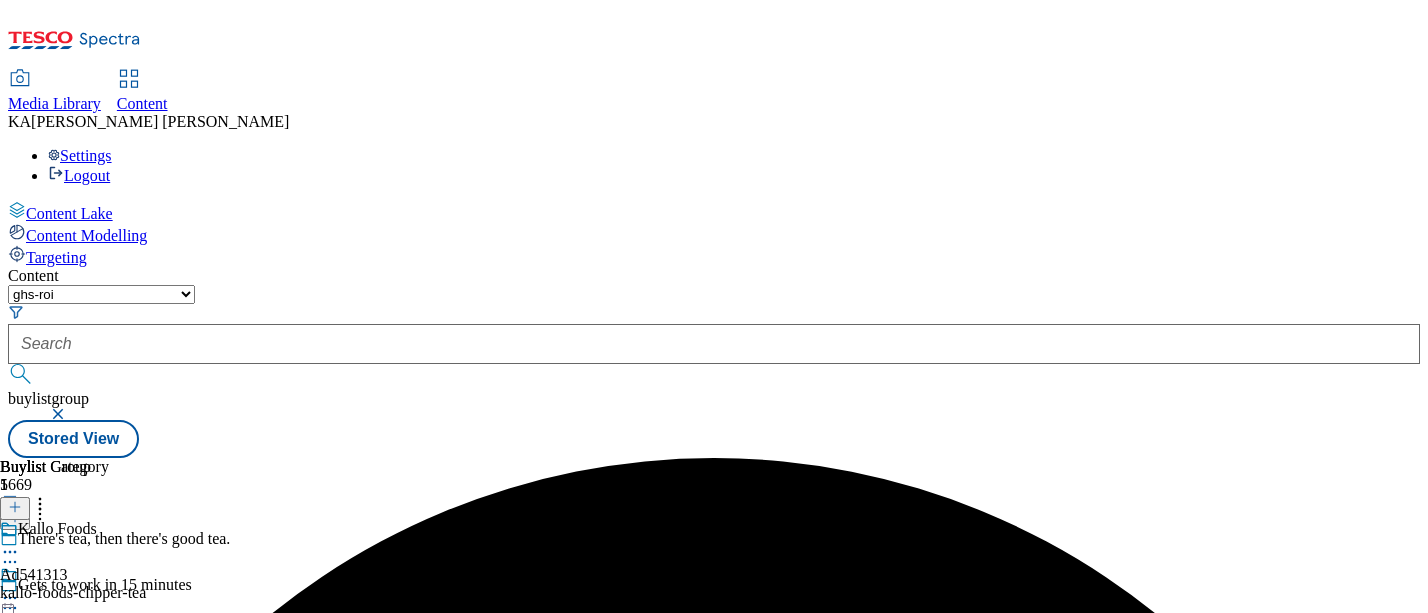 click 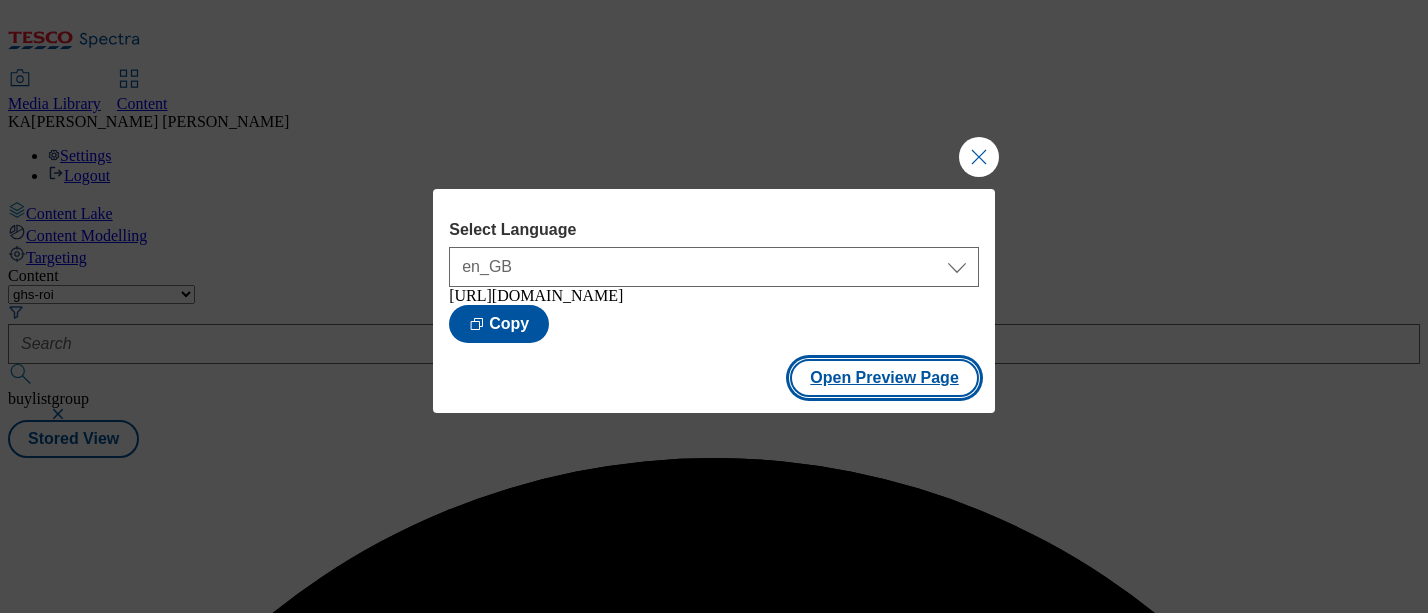 click on "Open Preview Page" at bounding box center (884, 378) 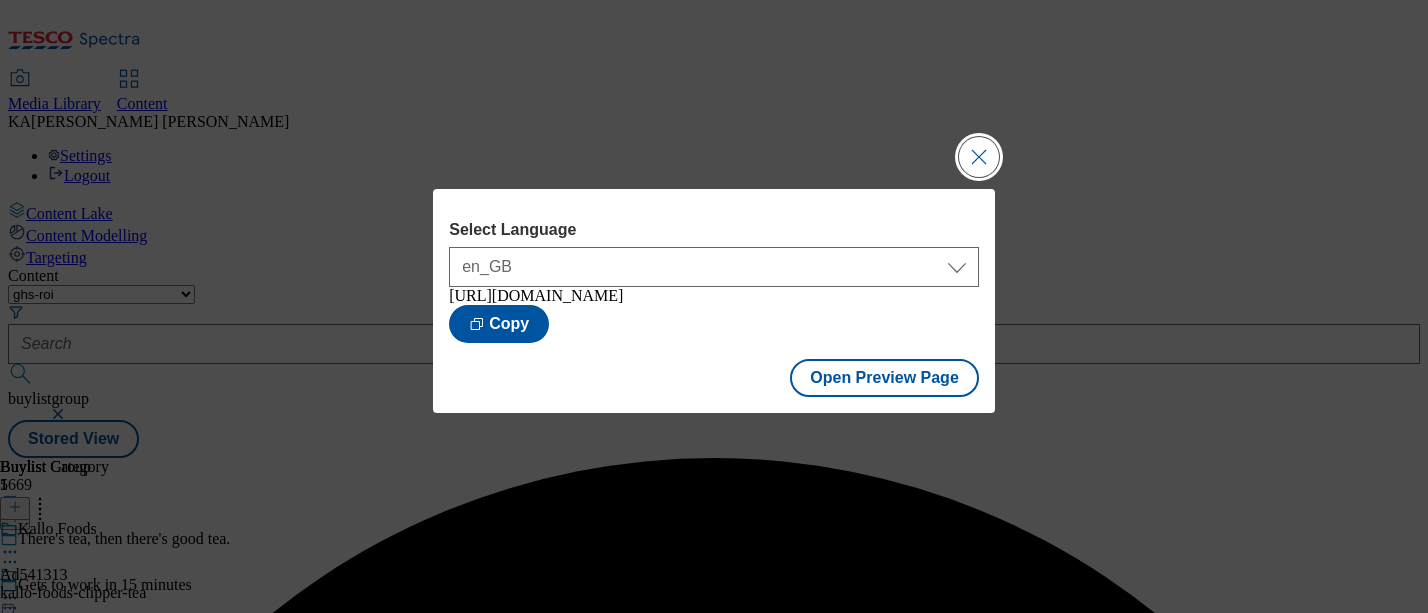 click at bounding box center [979, 157] 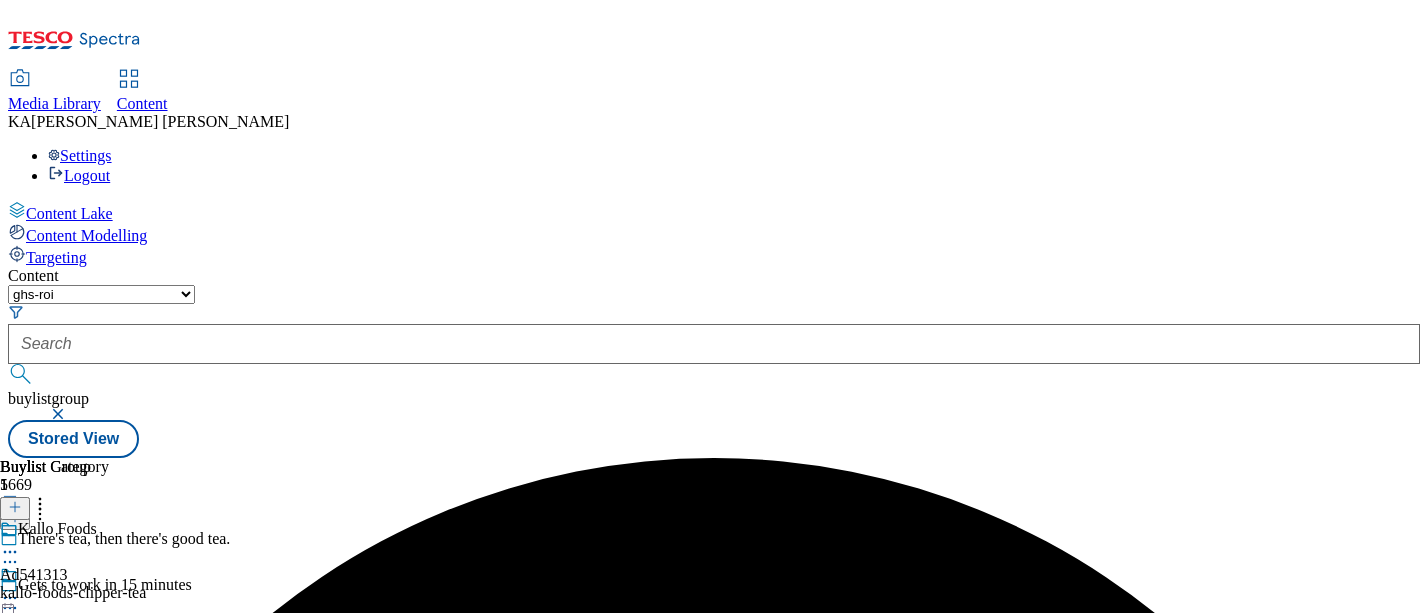 click 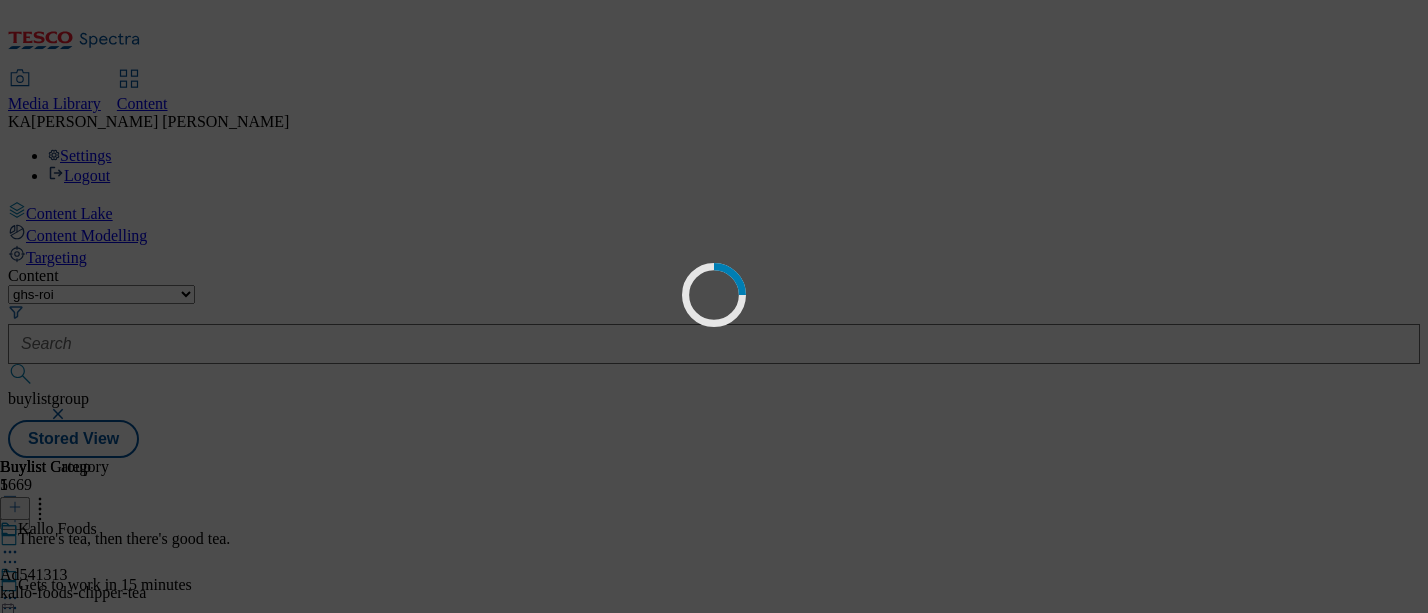 scroll, scrollTop: 0, scrollLeft: 0, axis: both 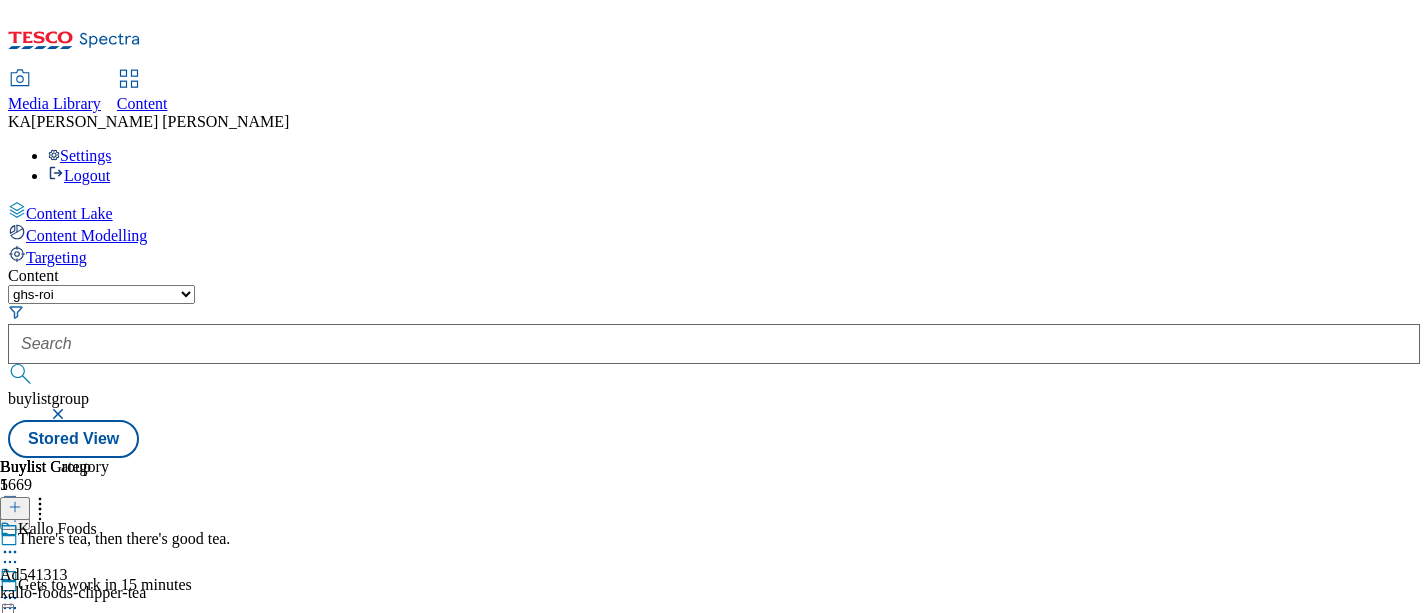 select on "ghs-[GEOGRAPHIC_DATA]" 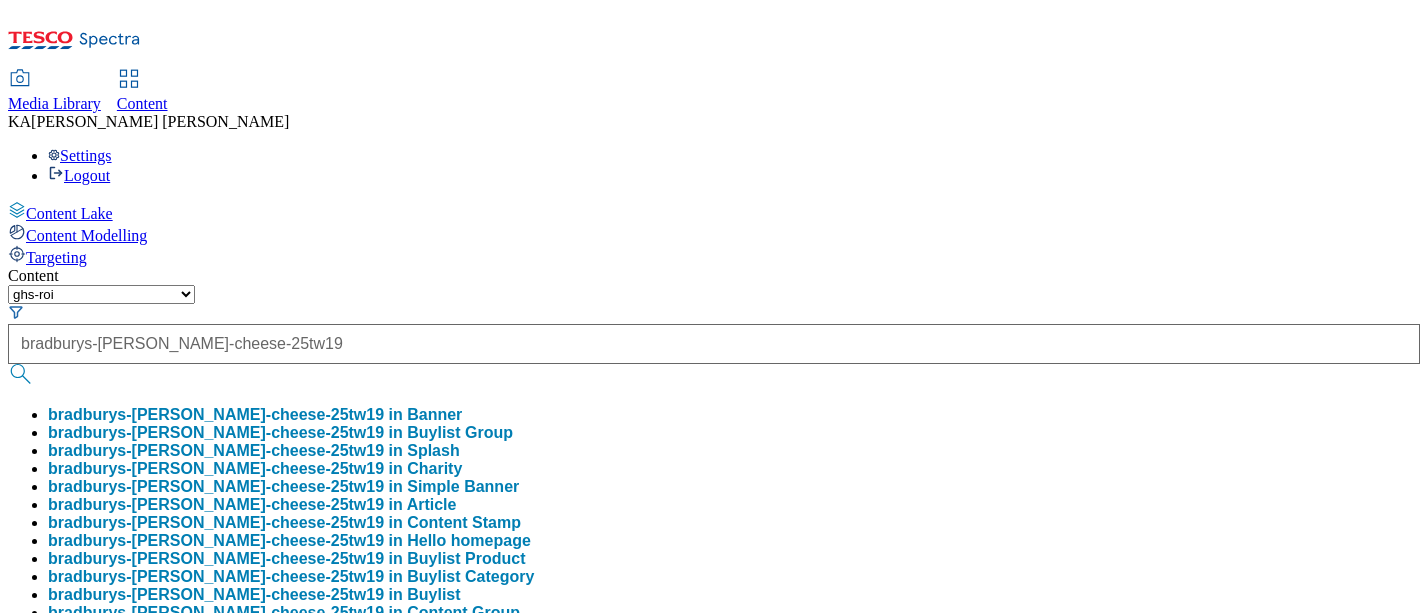 scroll, scrollTop: 0, scrollLeft: 65, axis: horizontal 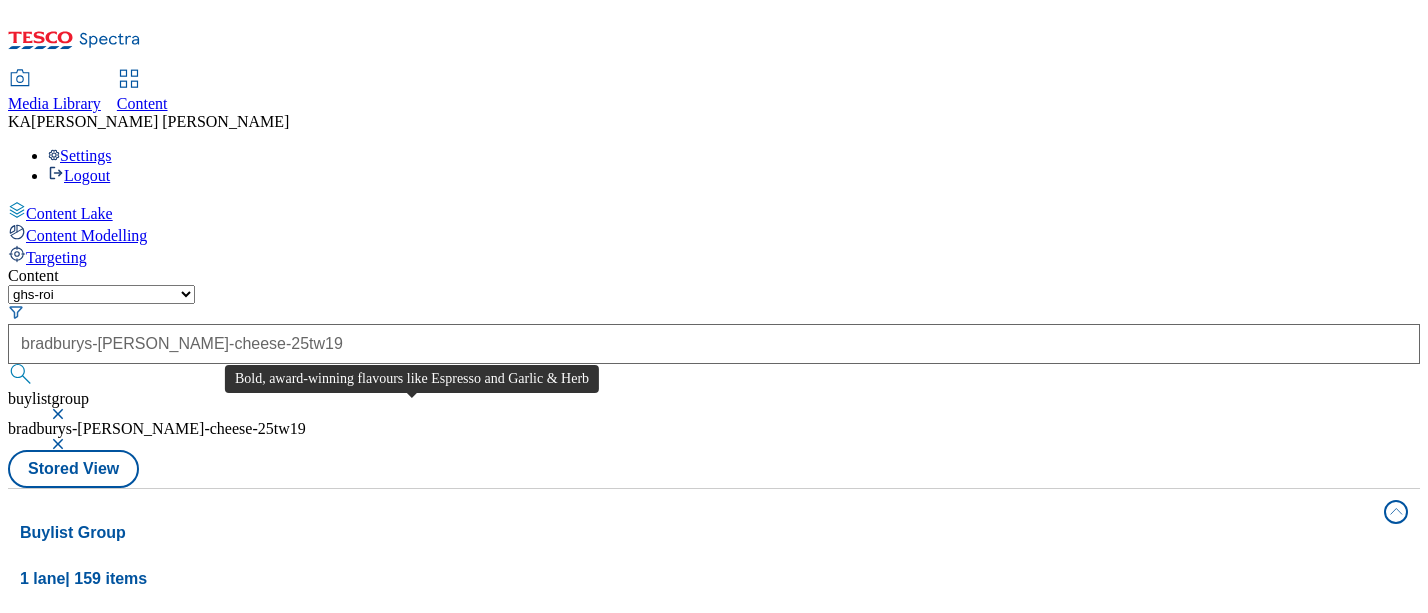 click on "Bold, award-winning flavours like Espresso and Garlic & Herb" at bounding box center [244, 703] 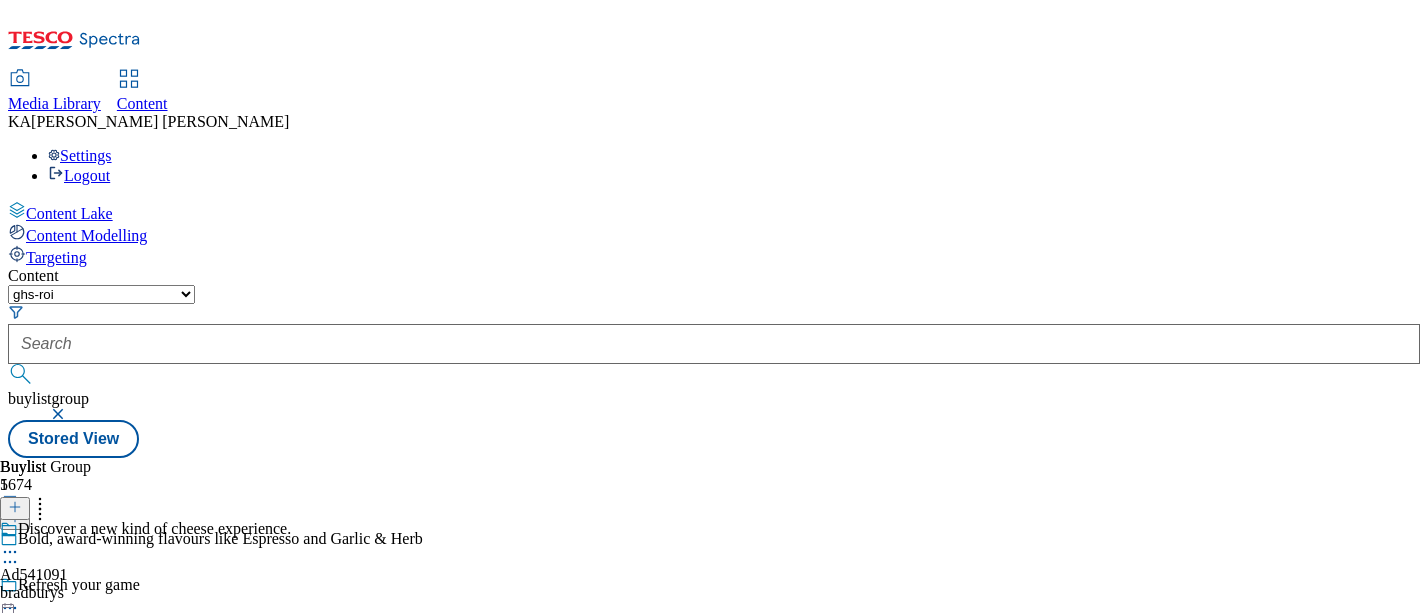 click 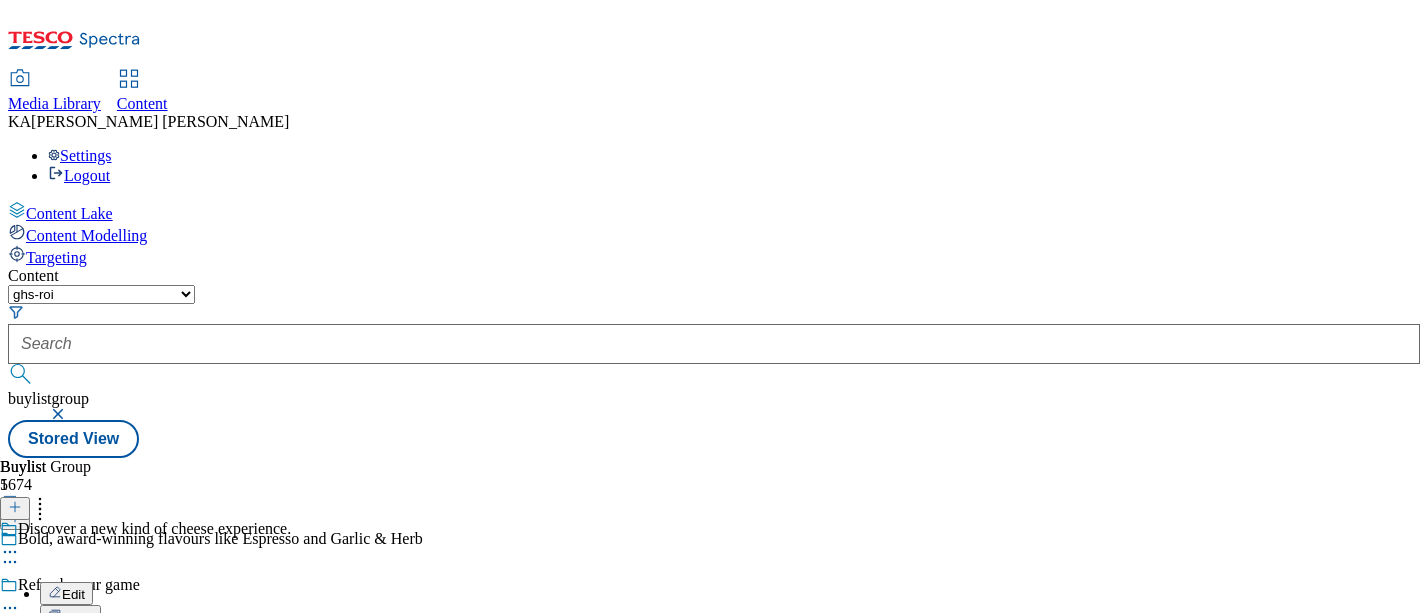 click on "Edit" at bounding box center (73, 594) 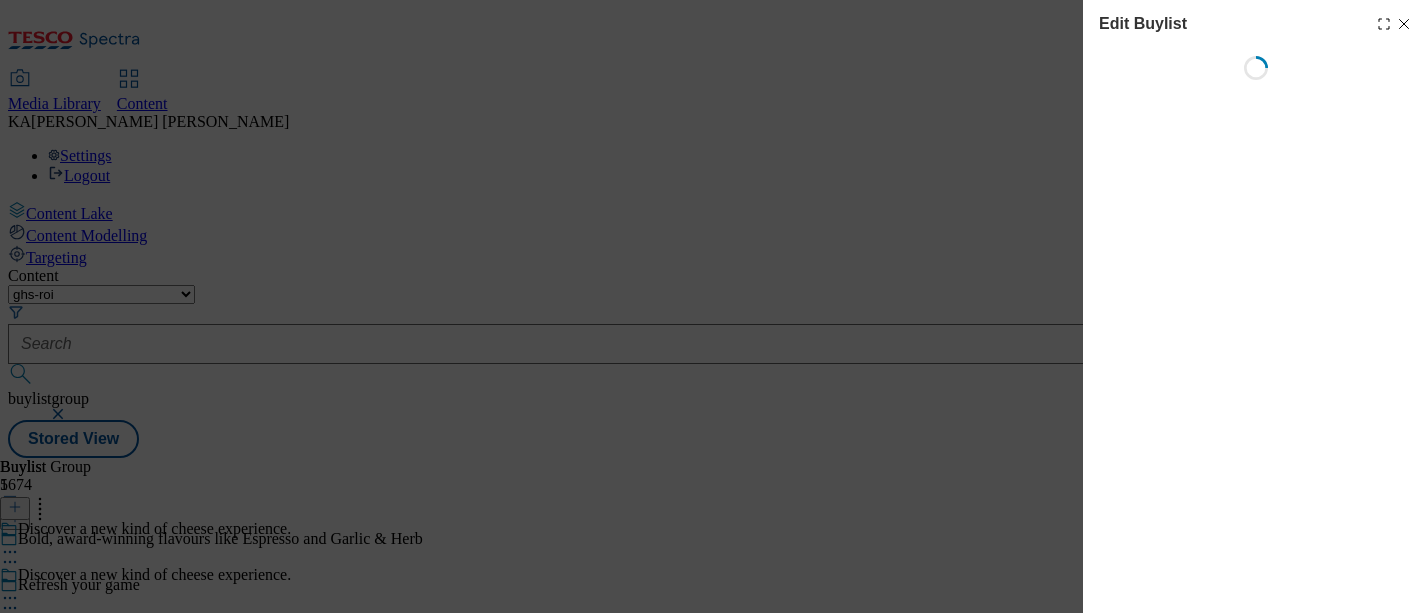 select on "tactical" 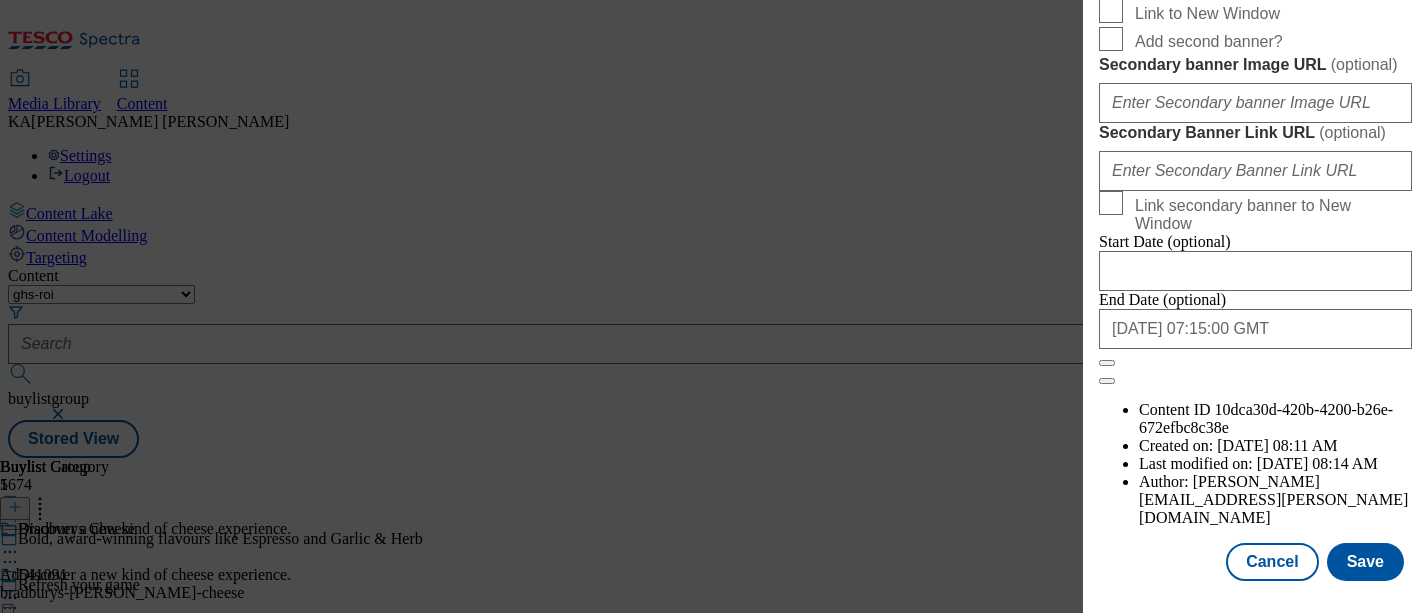scroll, scrollTop: 1941, scrollLeft: 0, axis: vertical 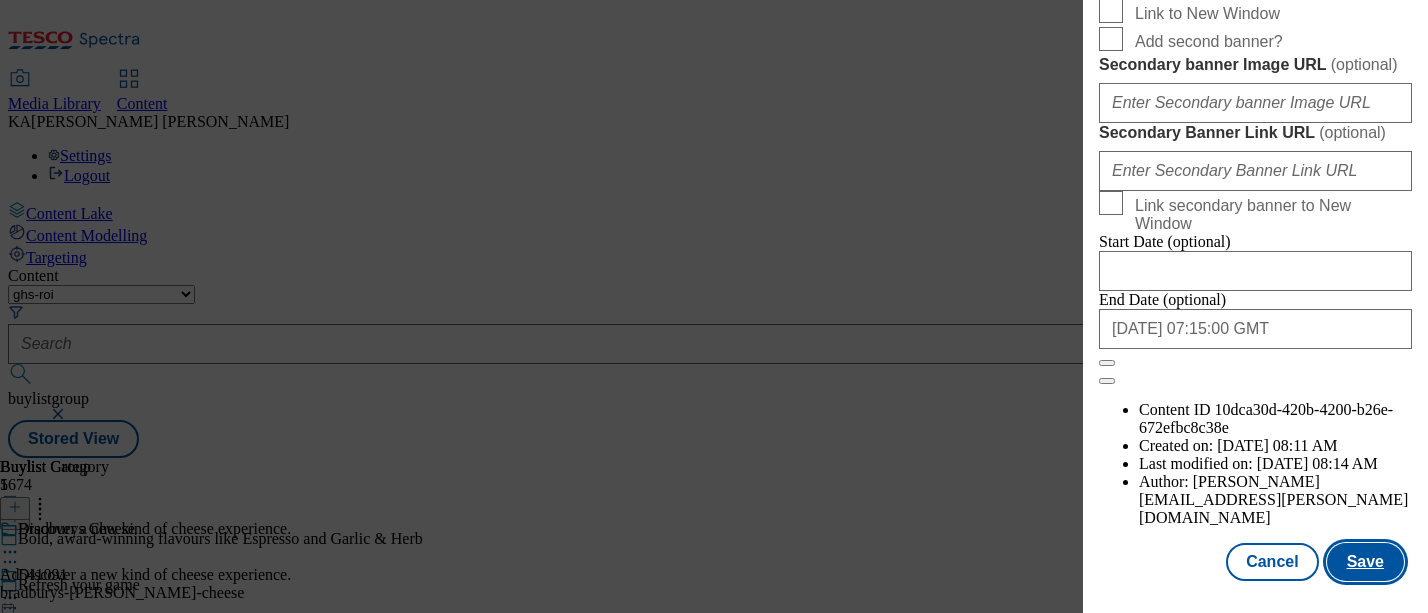 type on "[URL][DOMAIN_NAME]" 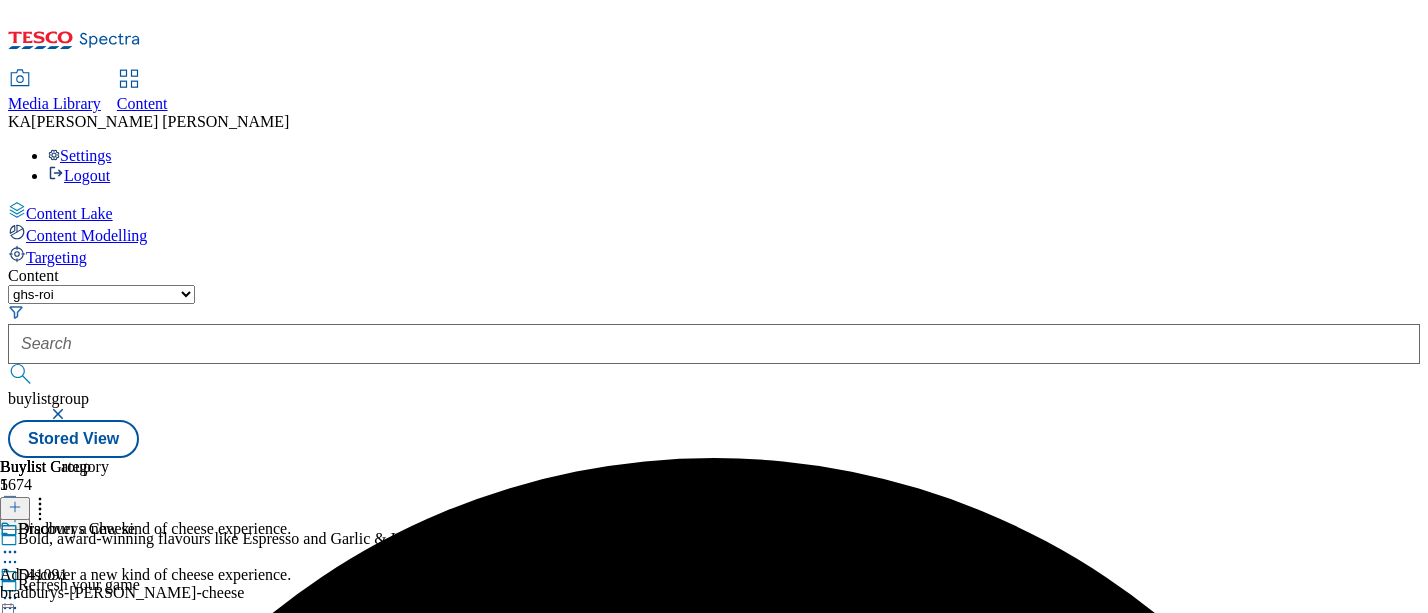 click 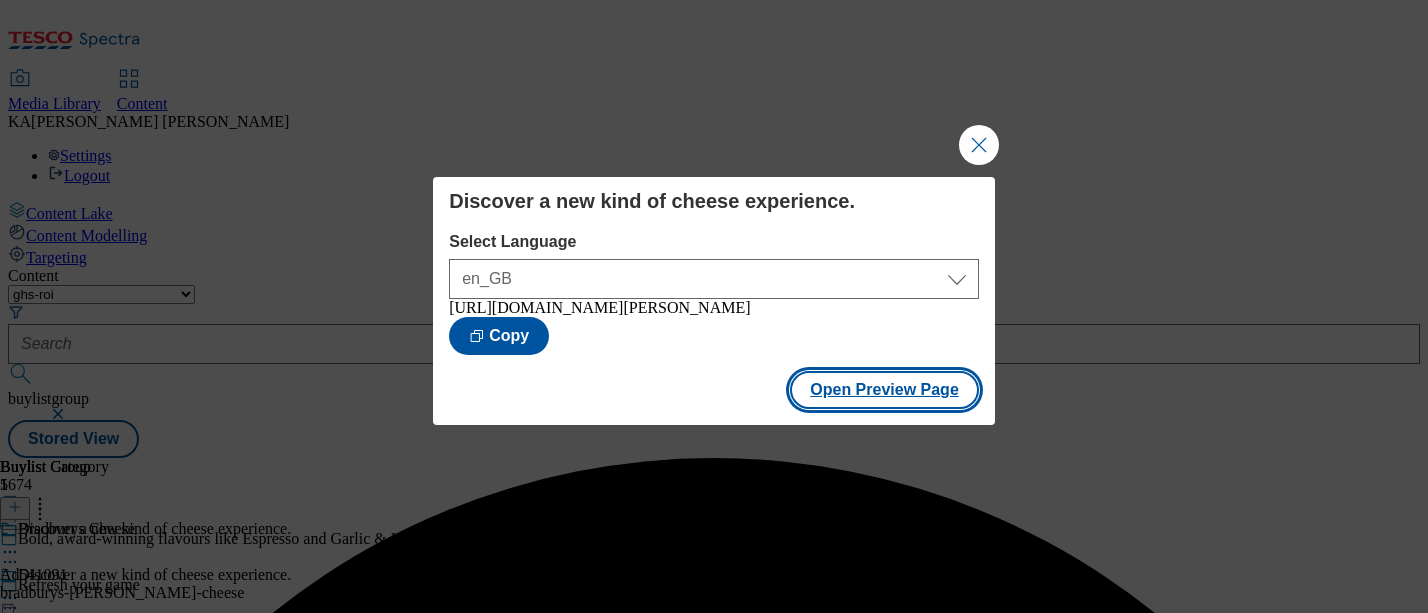 click on "Open Preview Page" at bounding box center (884, 390) 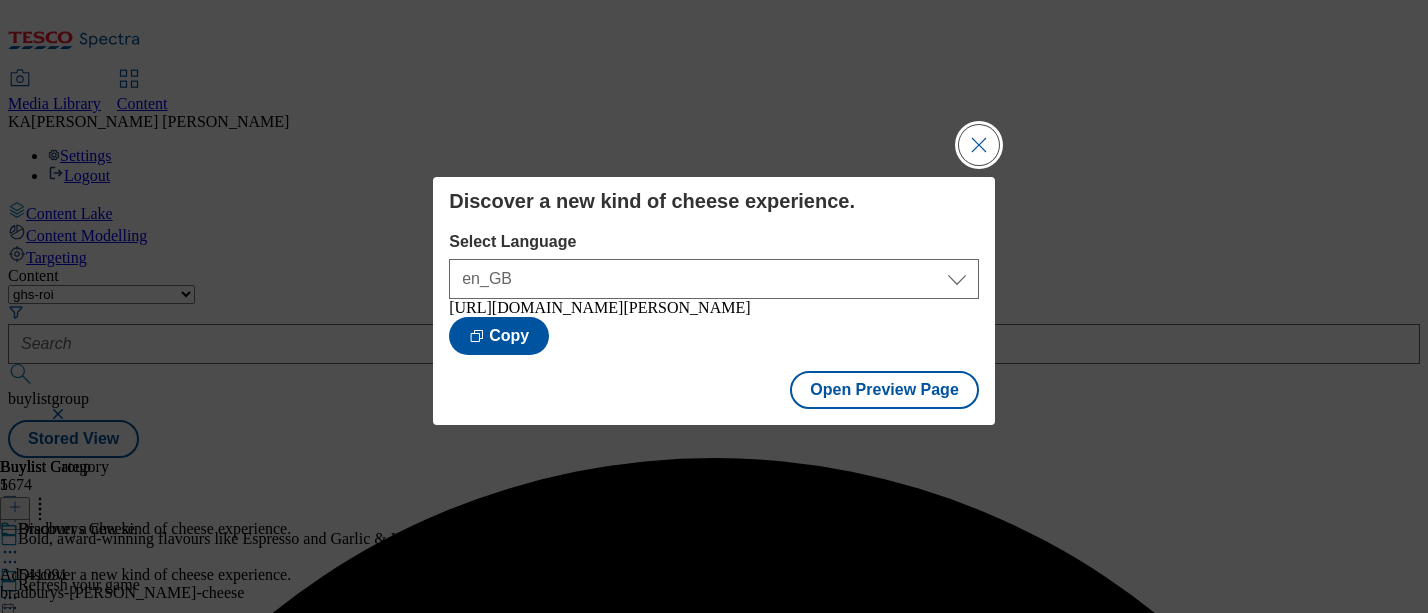 click at bounding box center [979, 145] 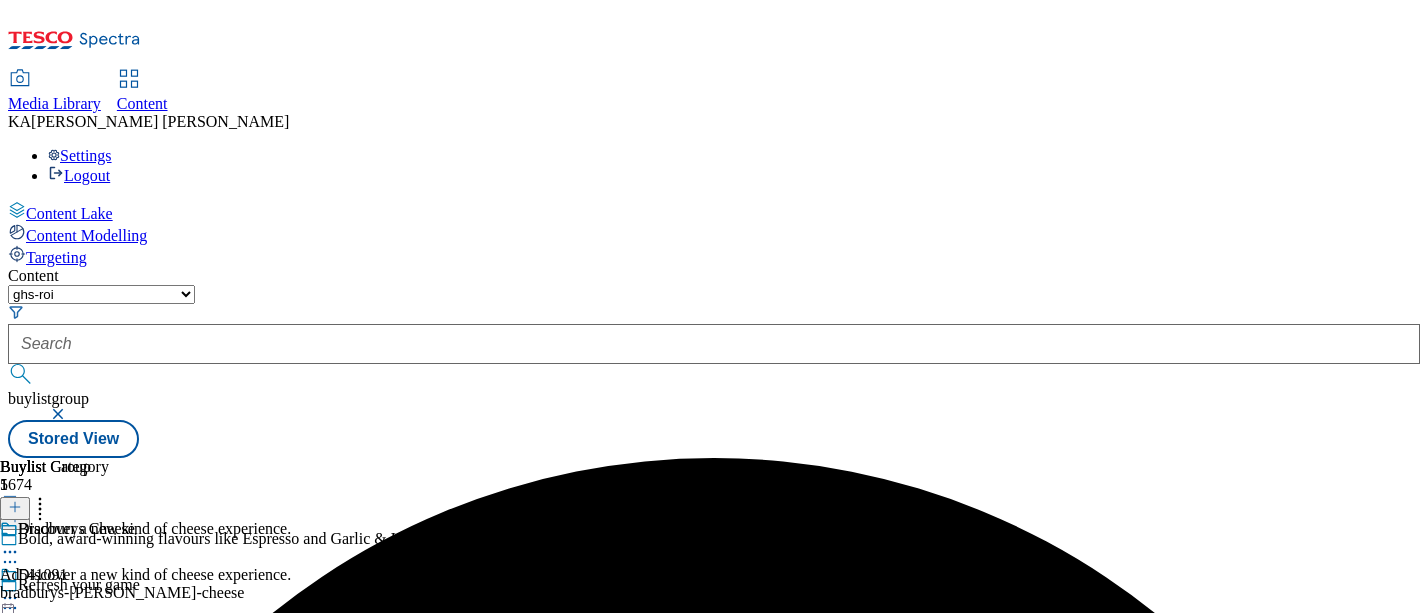 click 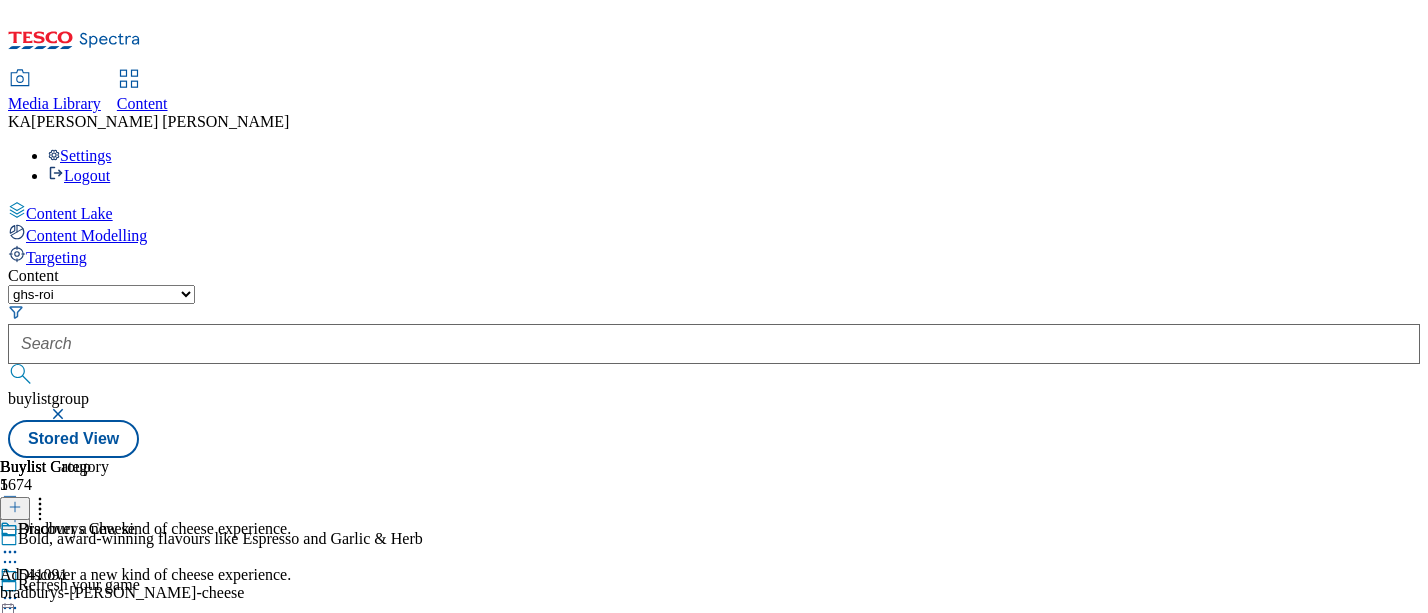 click on "Publish" at bounding box center (84, 801) 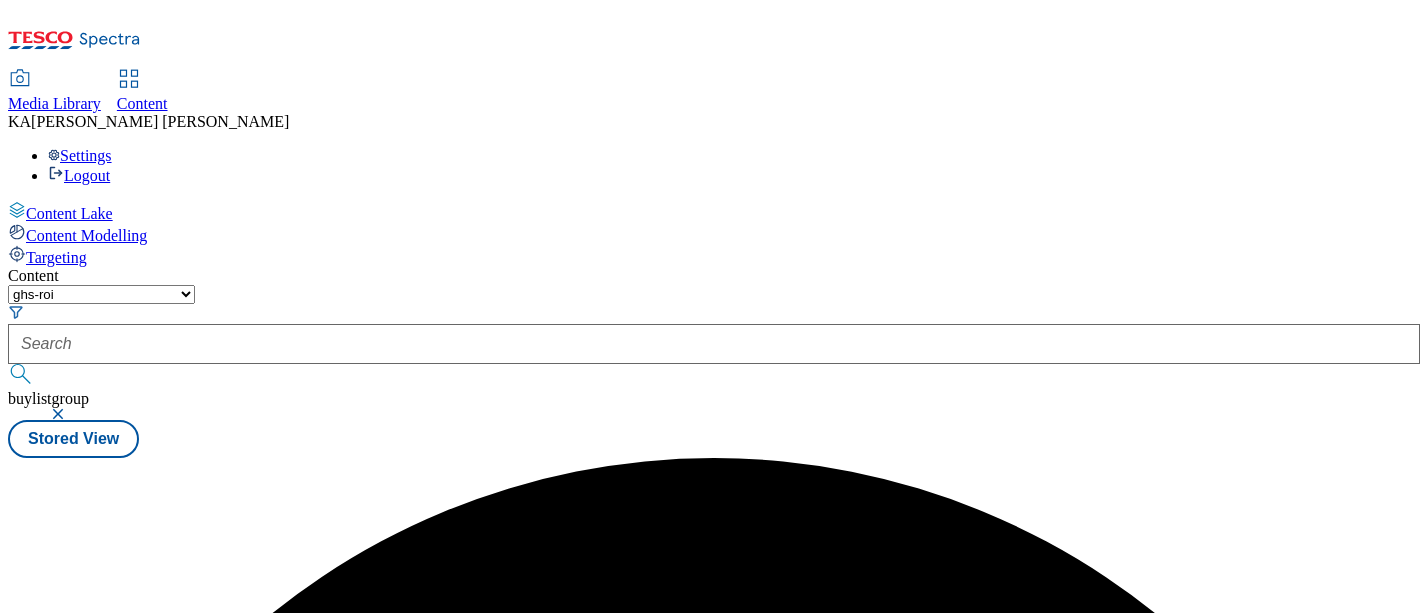scroll, scrollTop: 0, scrollLeft: 0, axis: both 